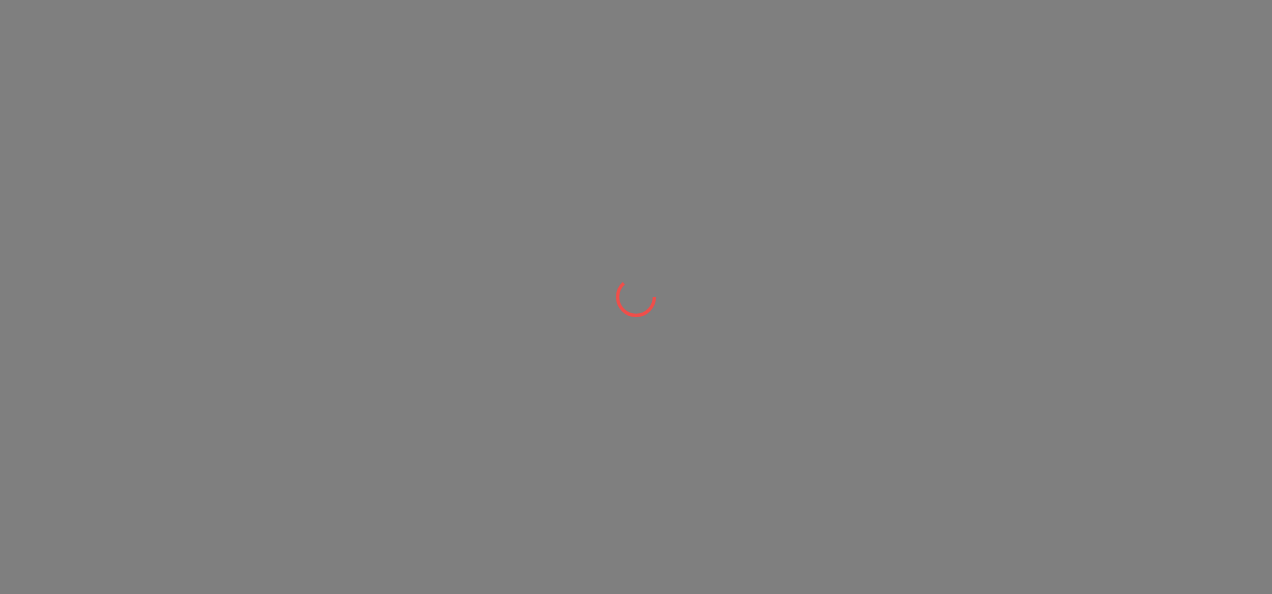scroll, scrollTop: 0, scrollLeft: 0, axis: both 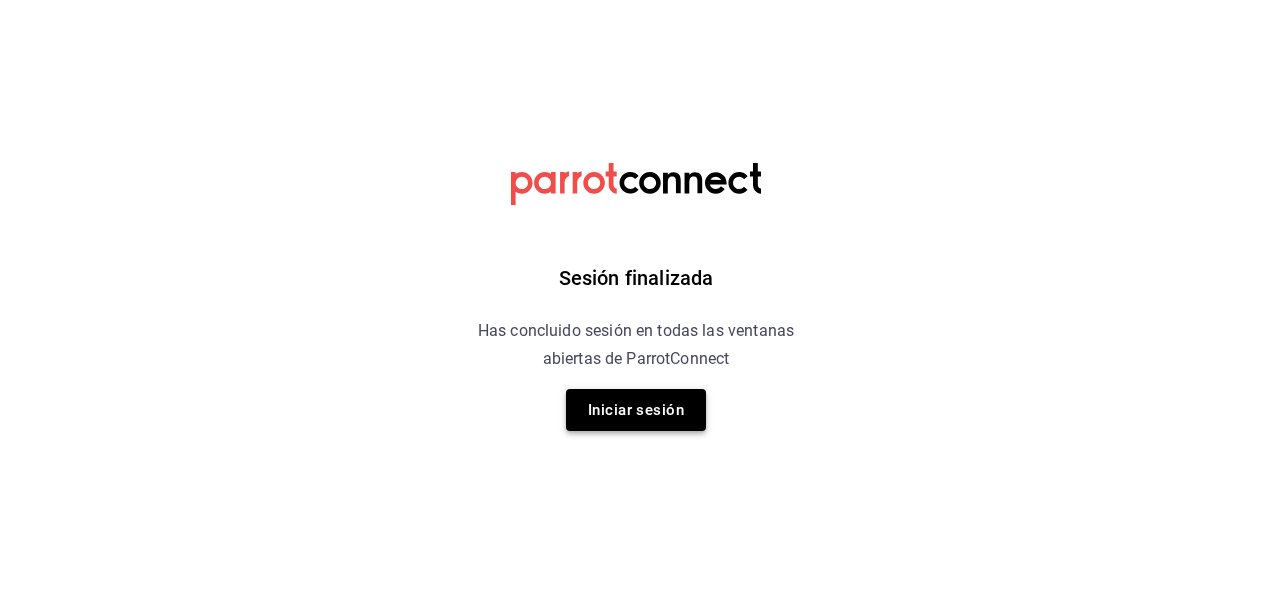 click on "Iniciar sesión" at bounding box center [636, 410] 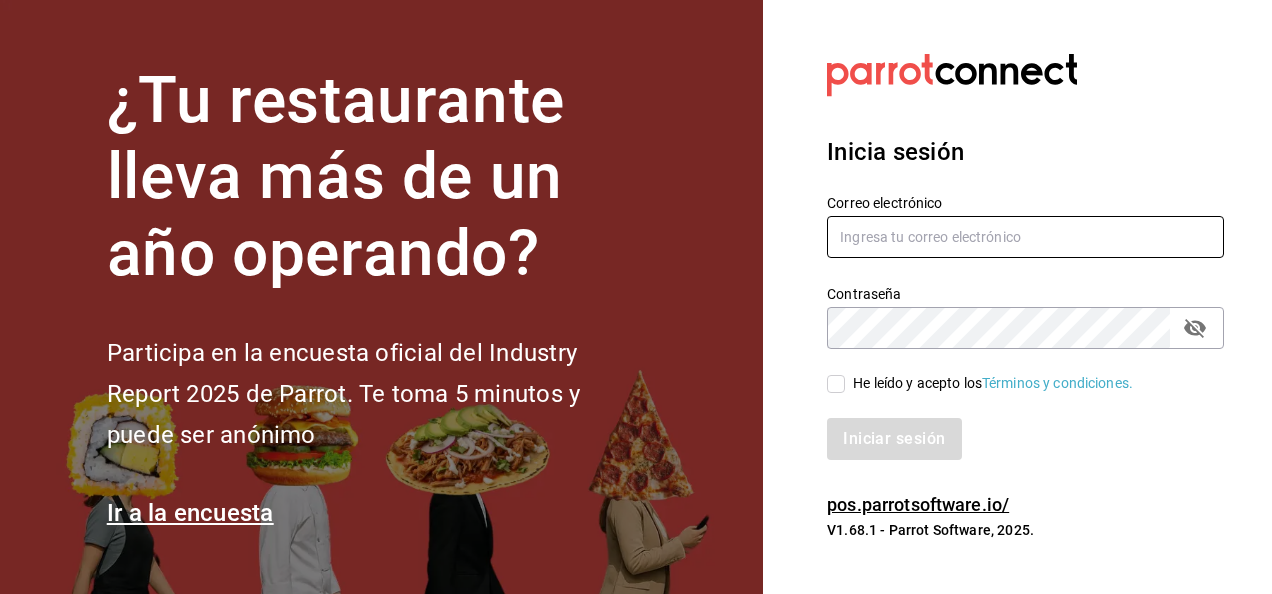 type on "[NAME]@[DOMAIN].com" 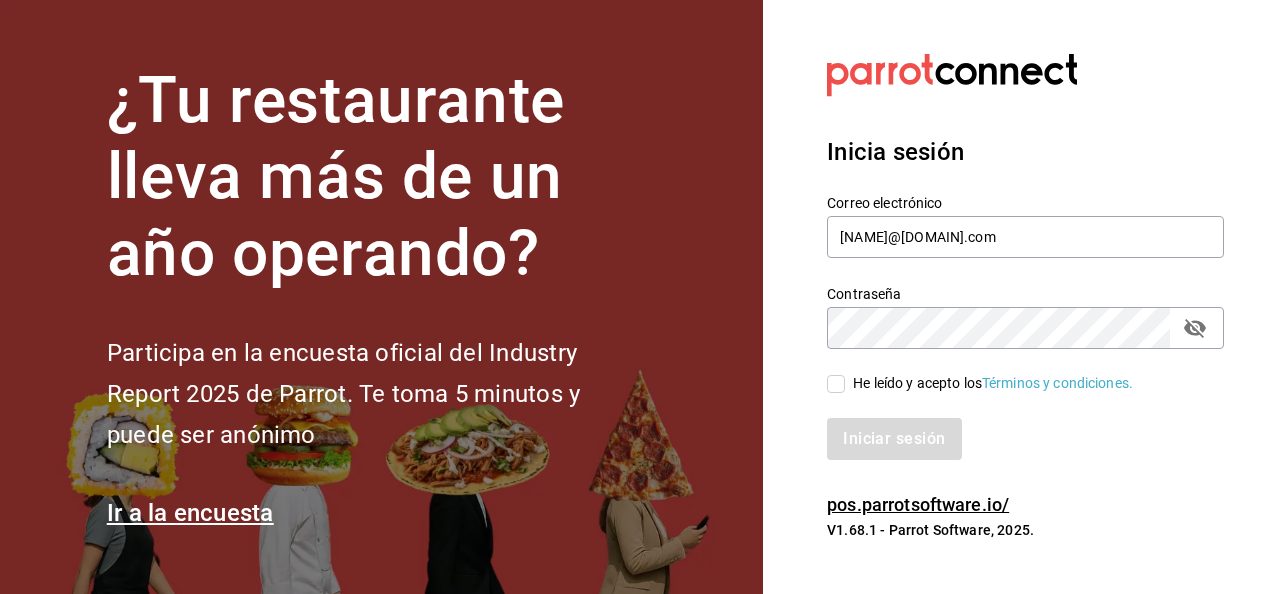 click on "He leído y acepto los  Términos y condiciones." at bounding box center (836, 384) 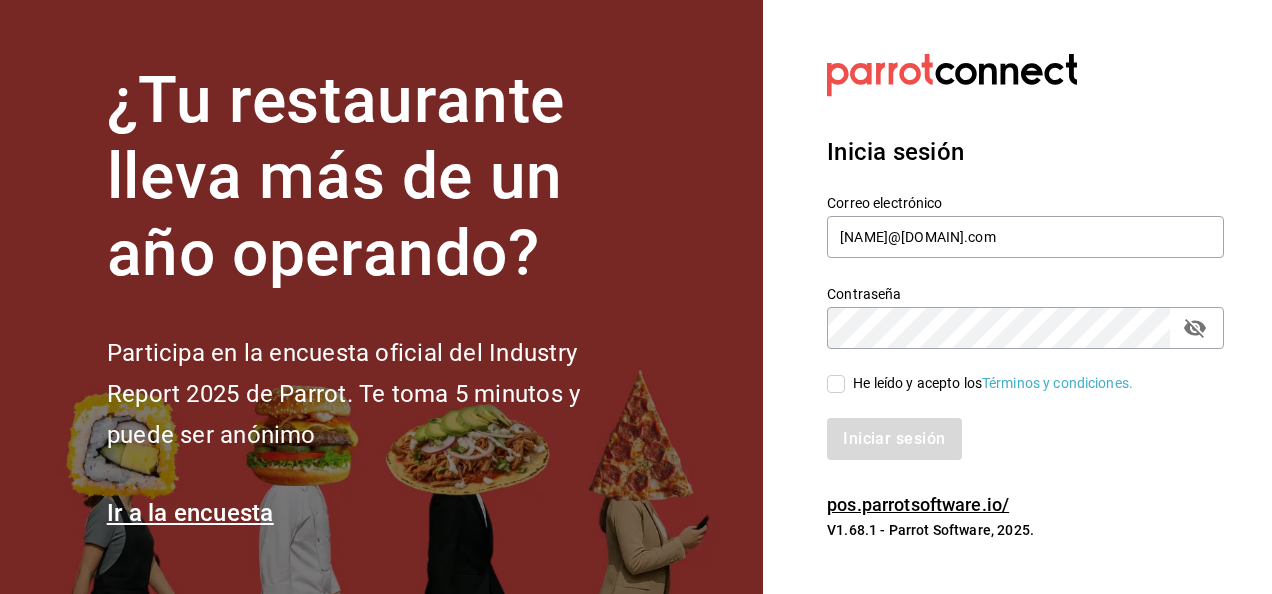 checkbox on "true" 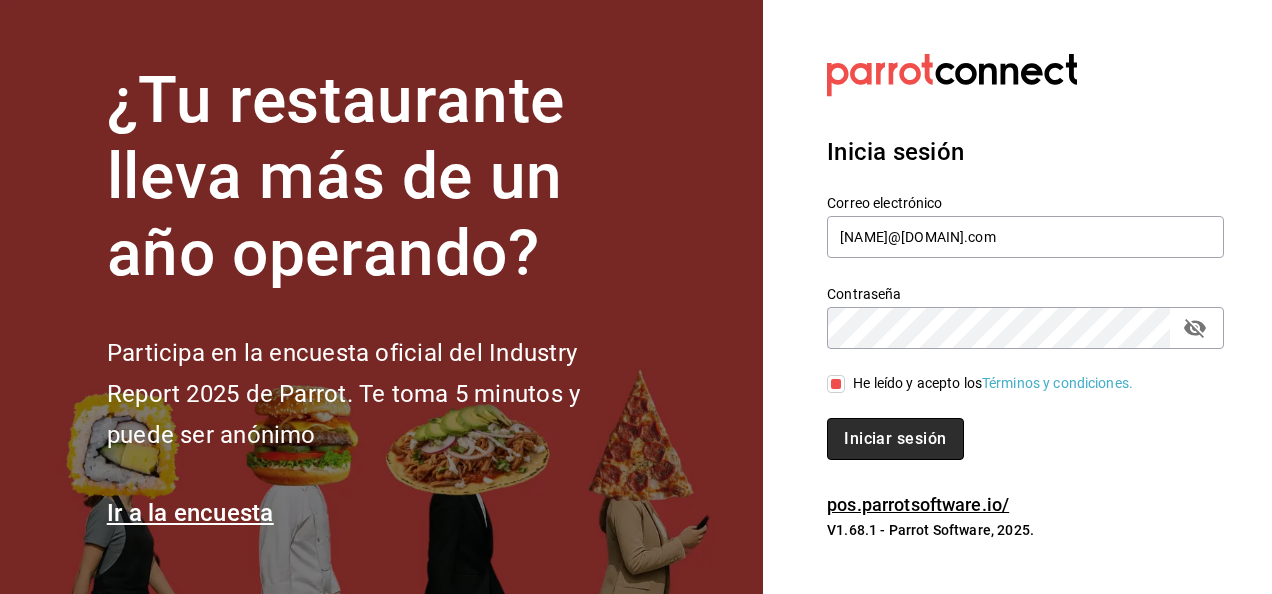 click on "Iniciar sesión" at bounding box center [895, 439] 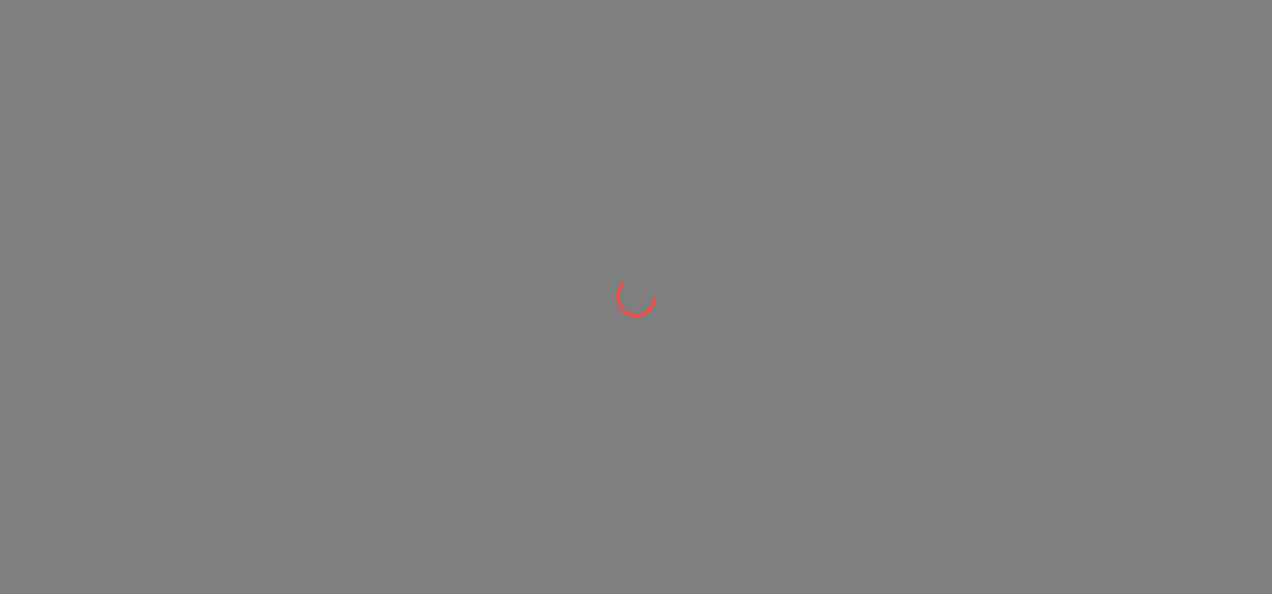 scroll, scrollTop: 0, scrollLeft: 0, axis: both 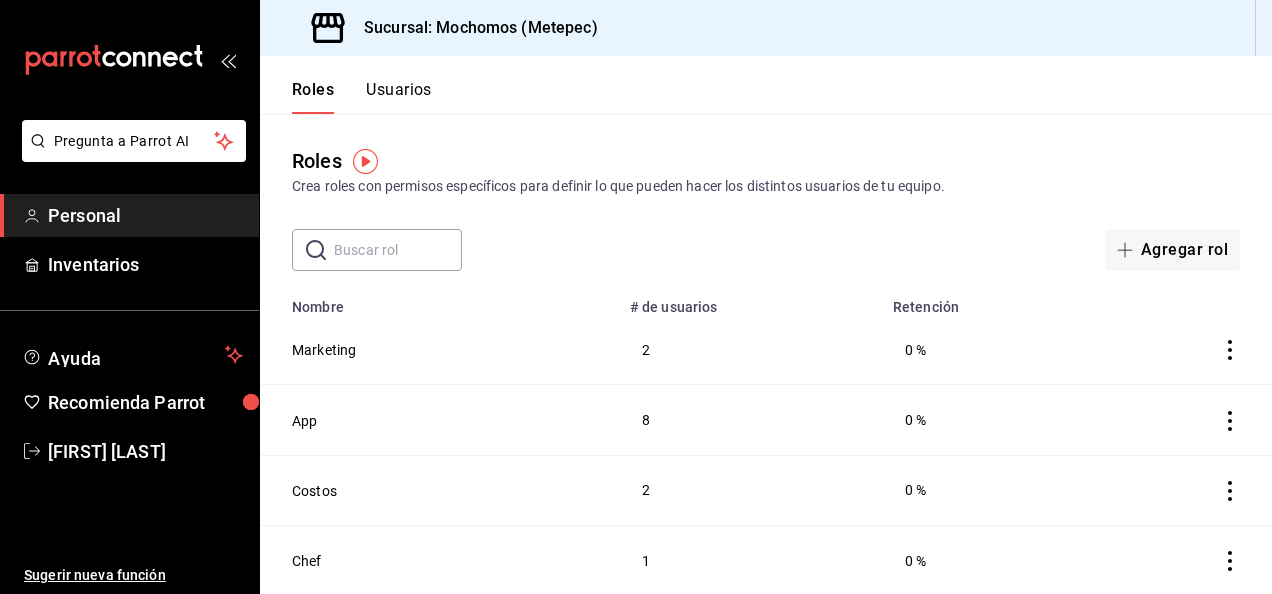 click on "Usuarios" at bounding box center [399, 97] 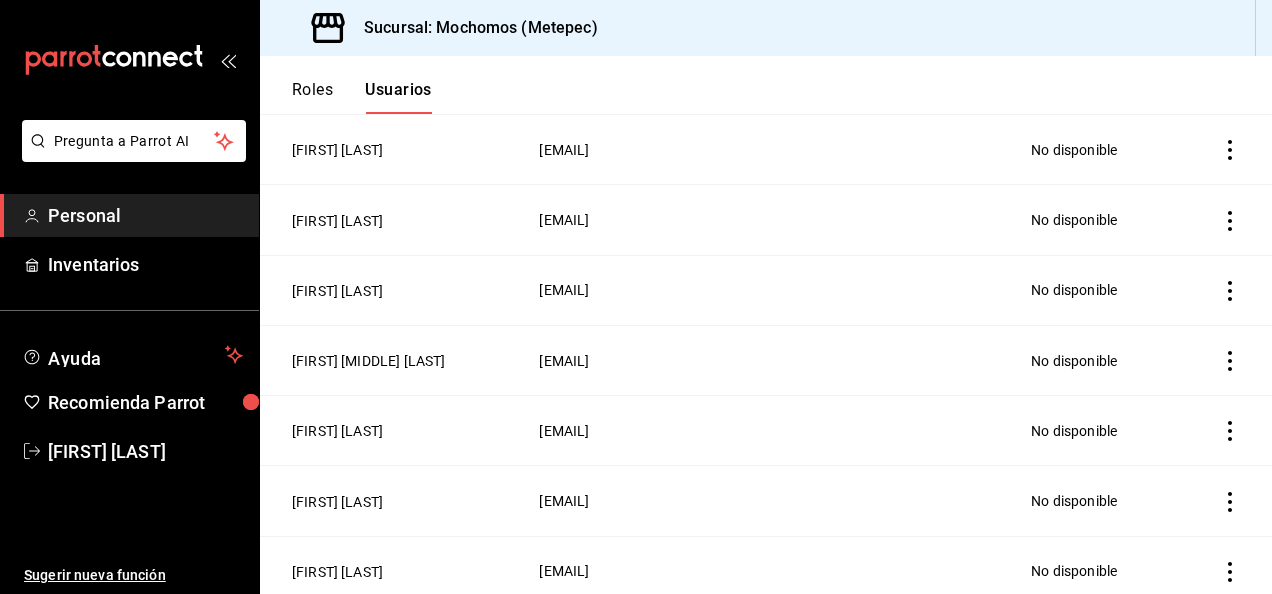 scroll, scrollTop: 0, scrollLeft: 0, axis: both 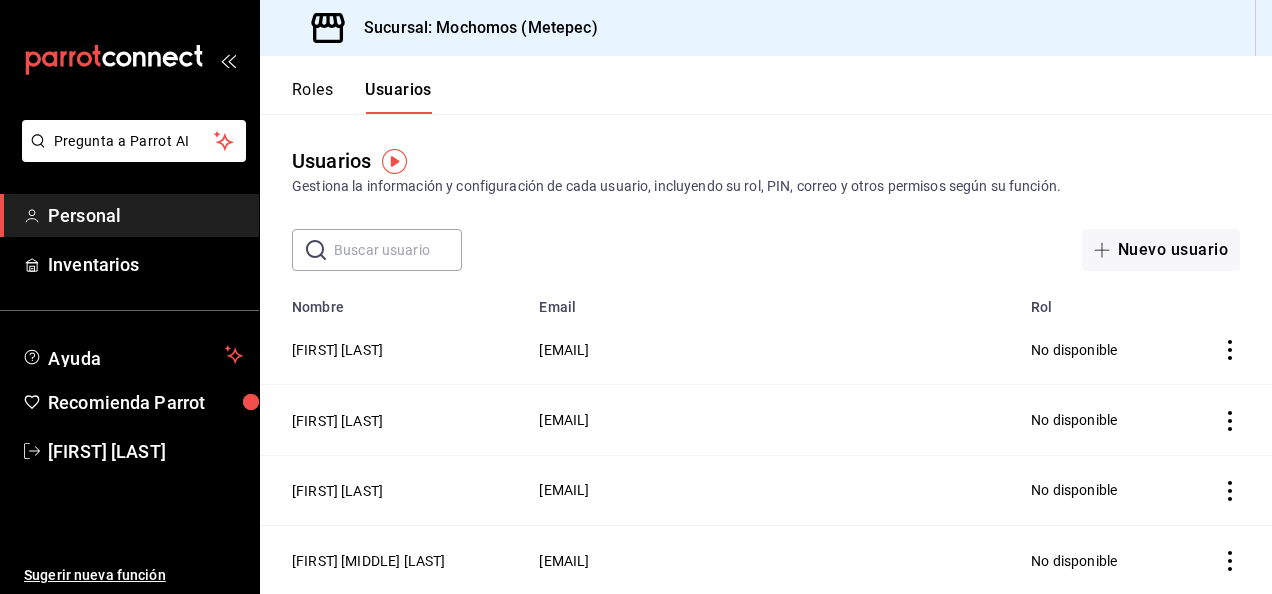 click at bounding box center [398, 250] 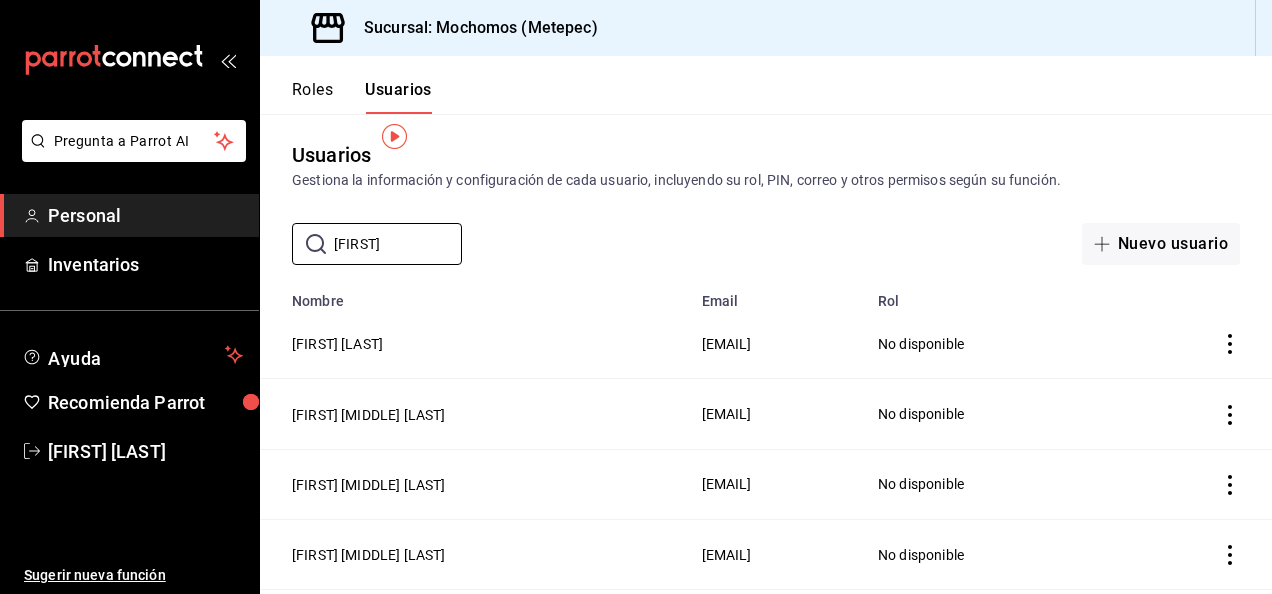 scroll, scrollTop: 0, scrollLeft: 0, axis: both 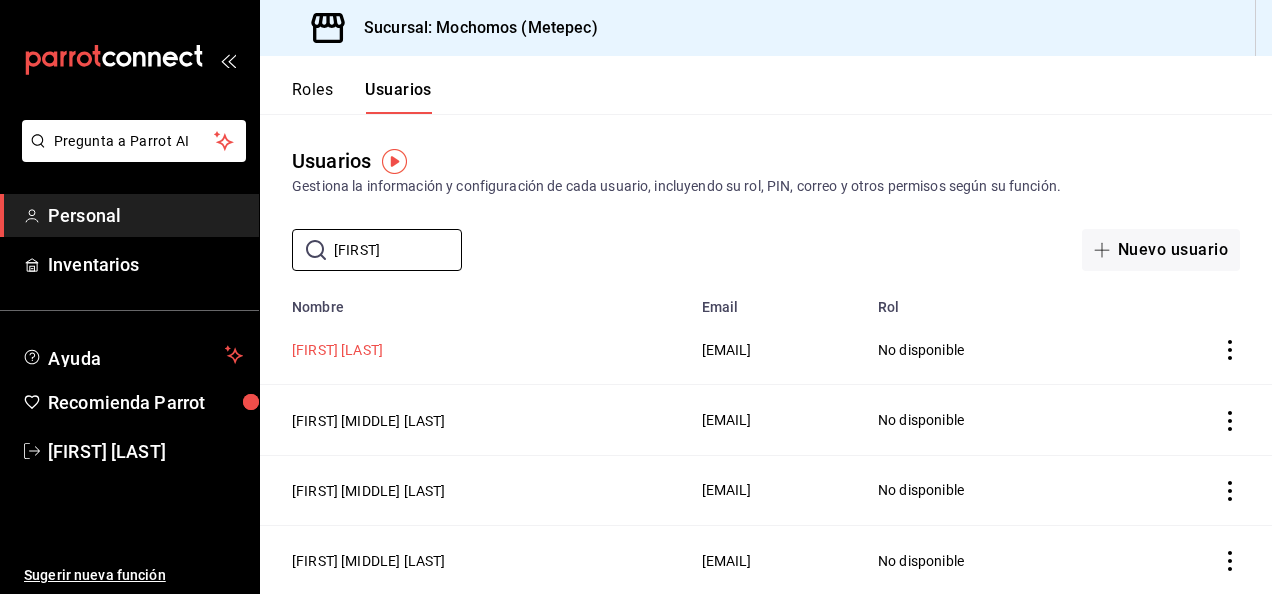 type on "[FIRST]" 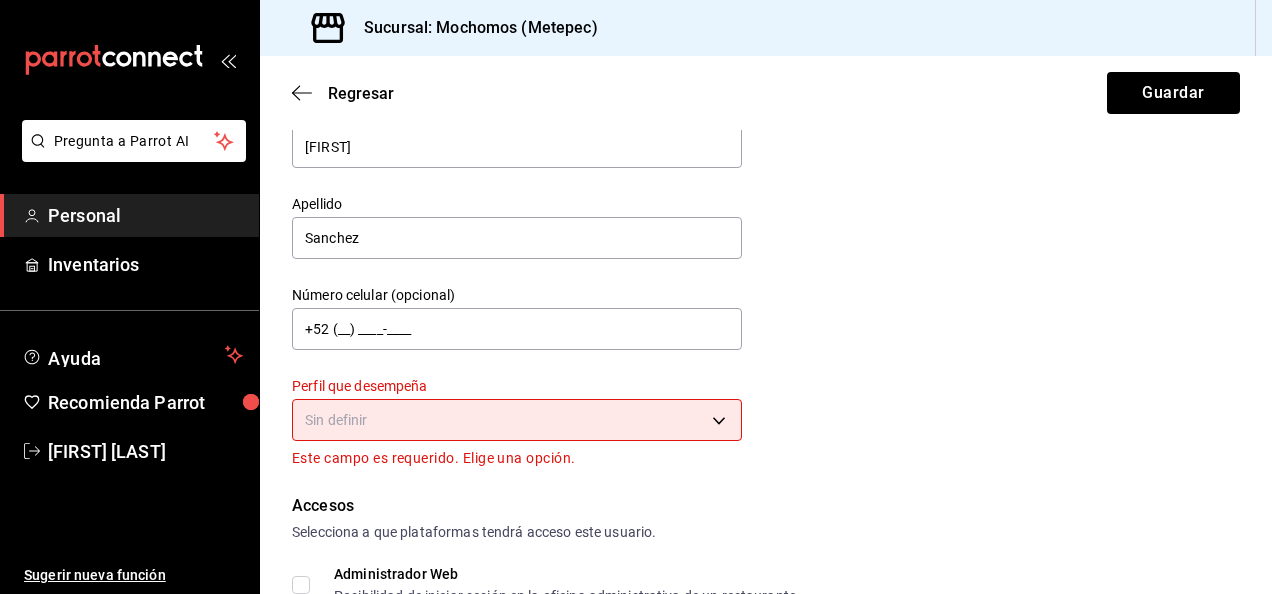 scroll, scrollTop: 0, scrollLeft: 0, axis: both 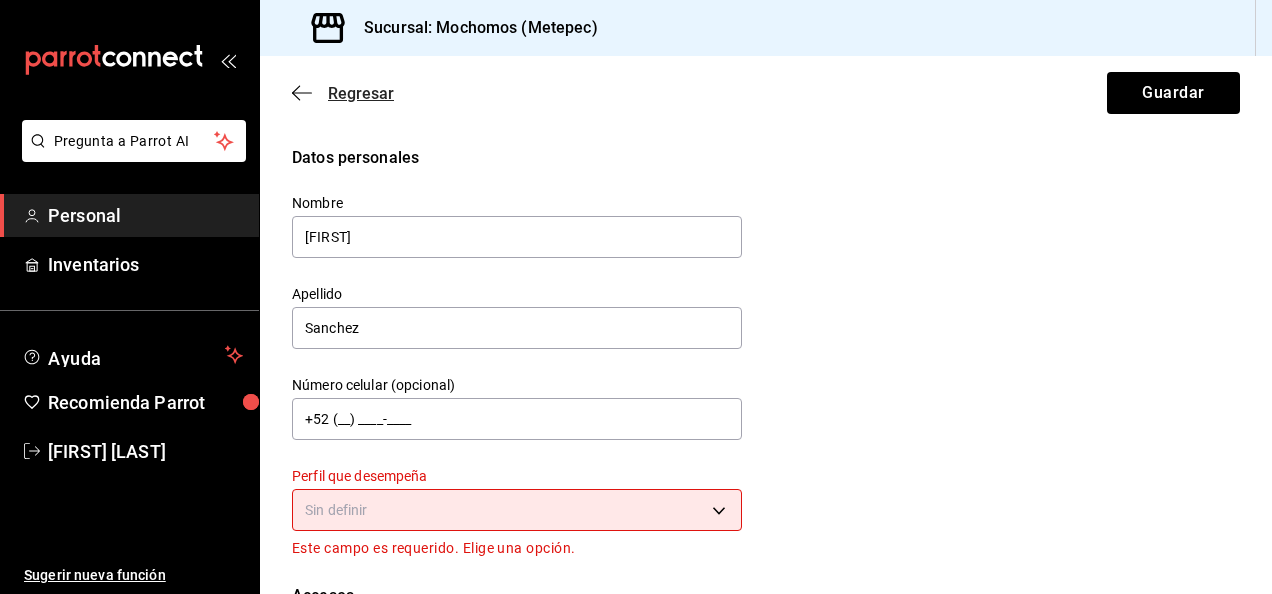 click 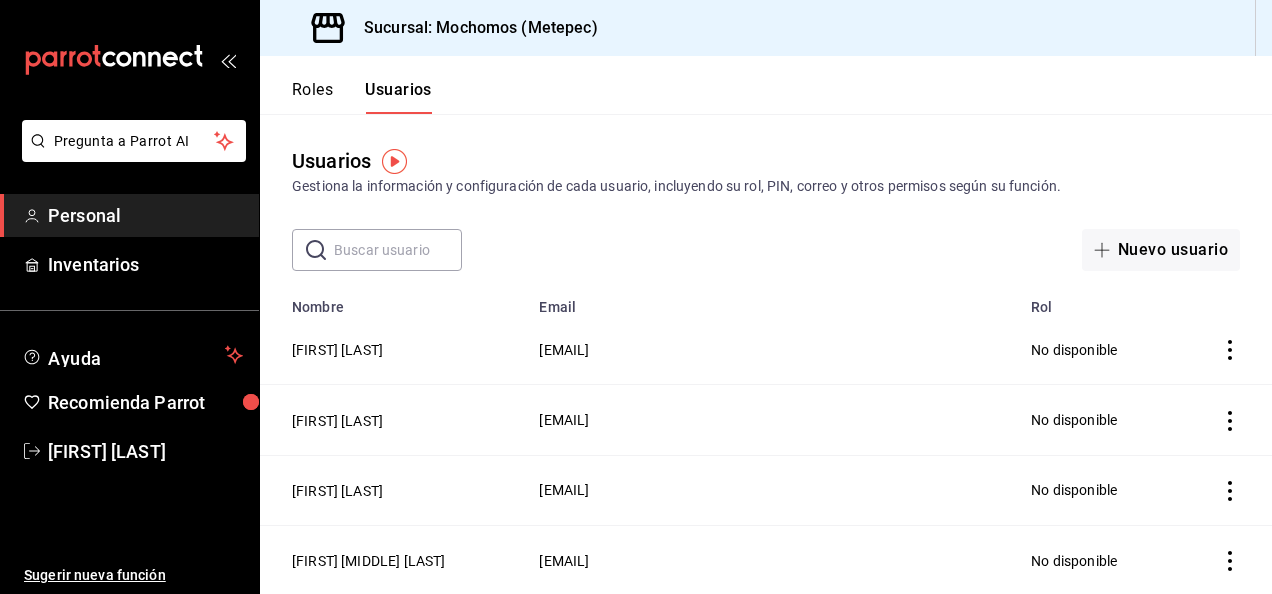 click at bounding box center (398, 250) 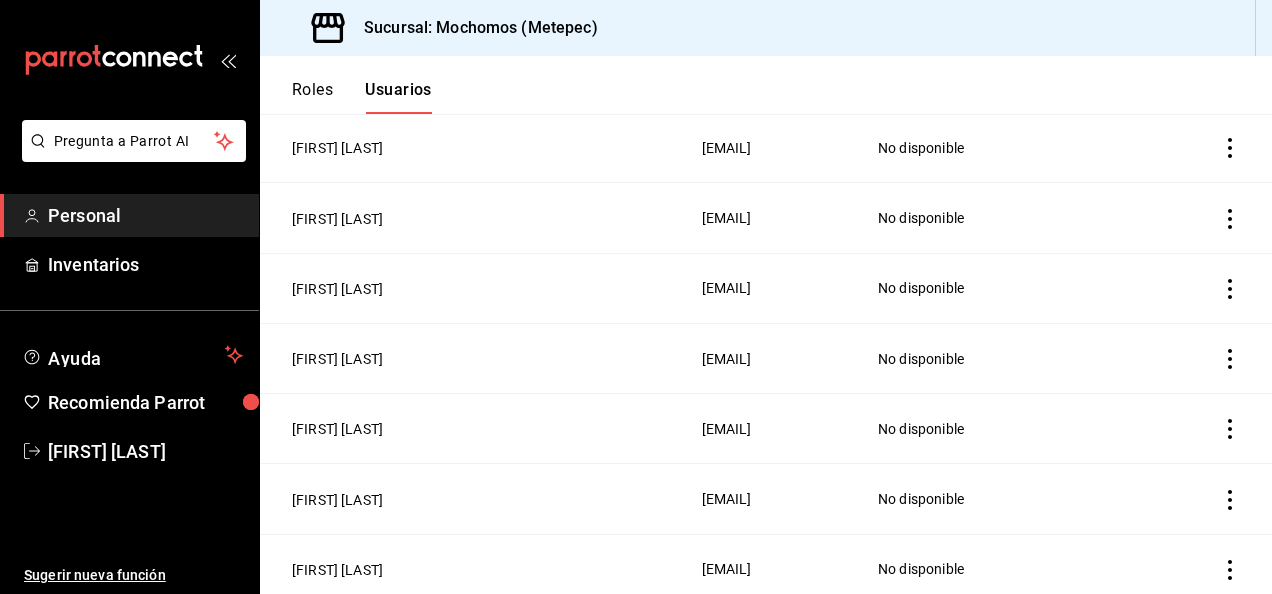 scroll, scrollTop: 0, scrollLeft: 0, axis: both 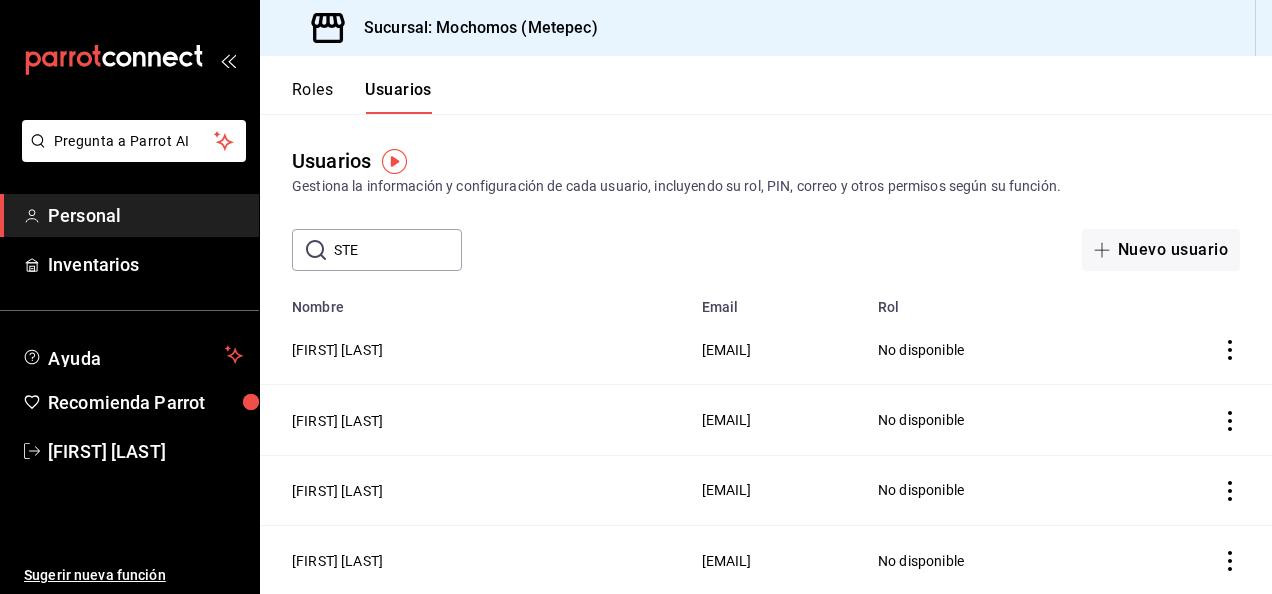 click on "STE" at bounding box center (398, 250) 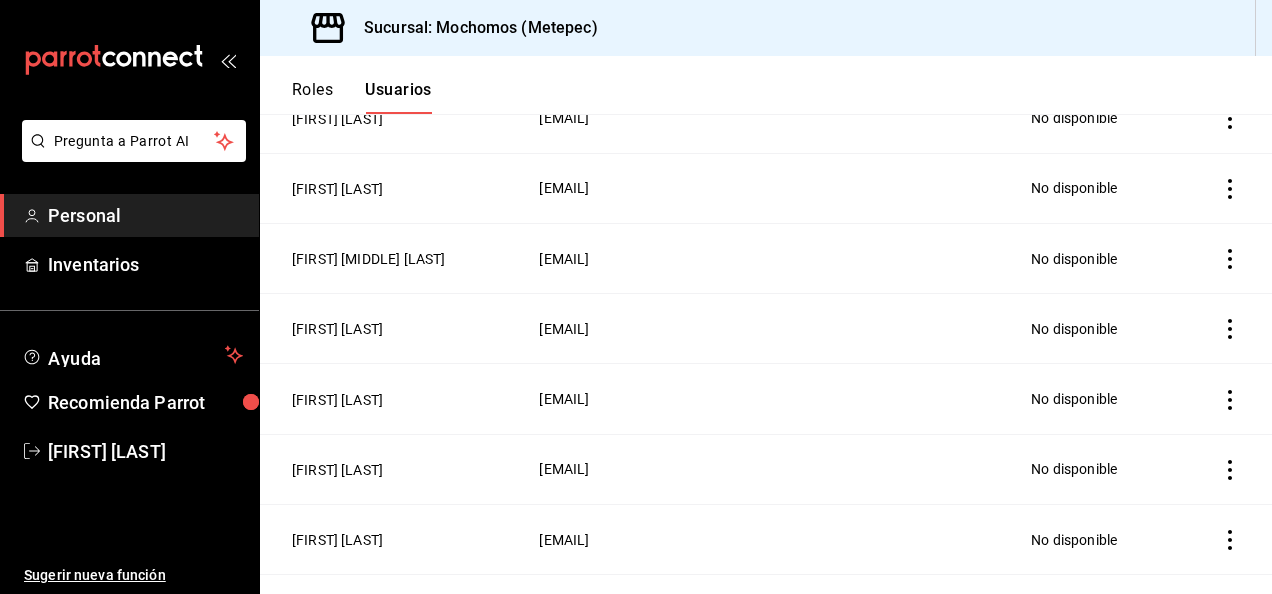 scroll, scrollTop: 0, scrollLeft: 0, axis: both 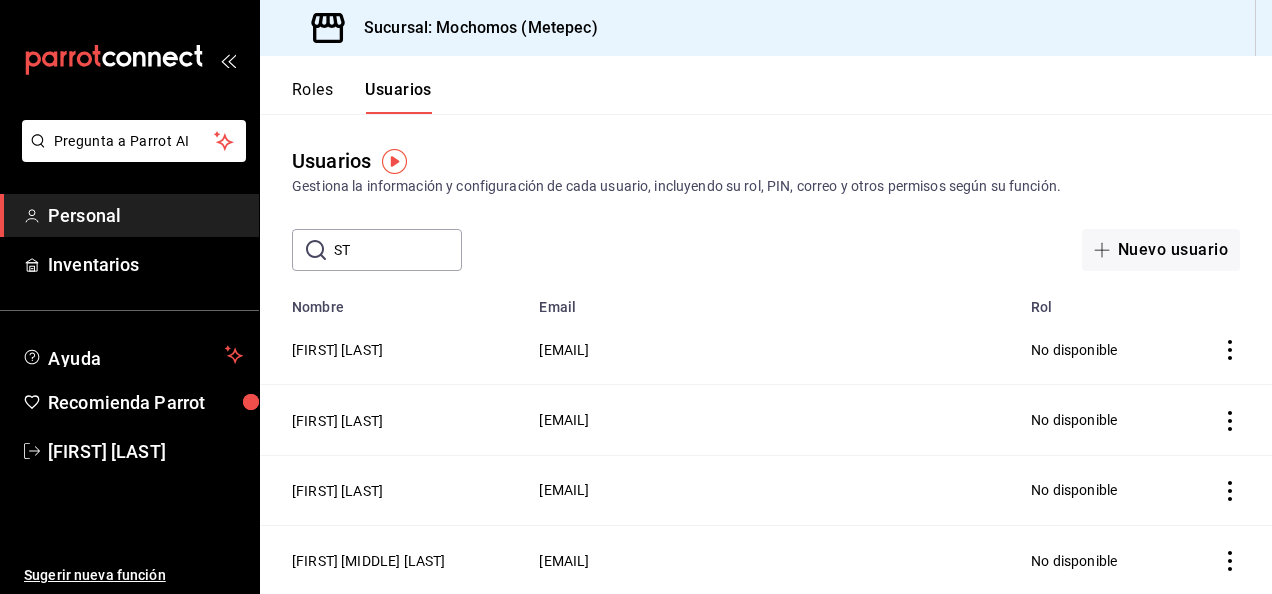 type on "S" 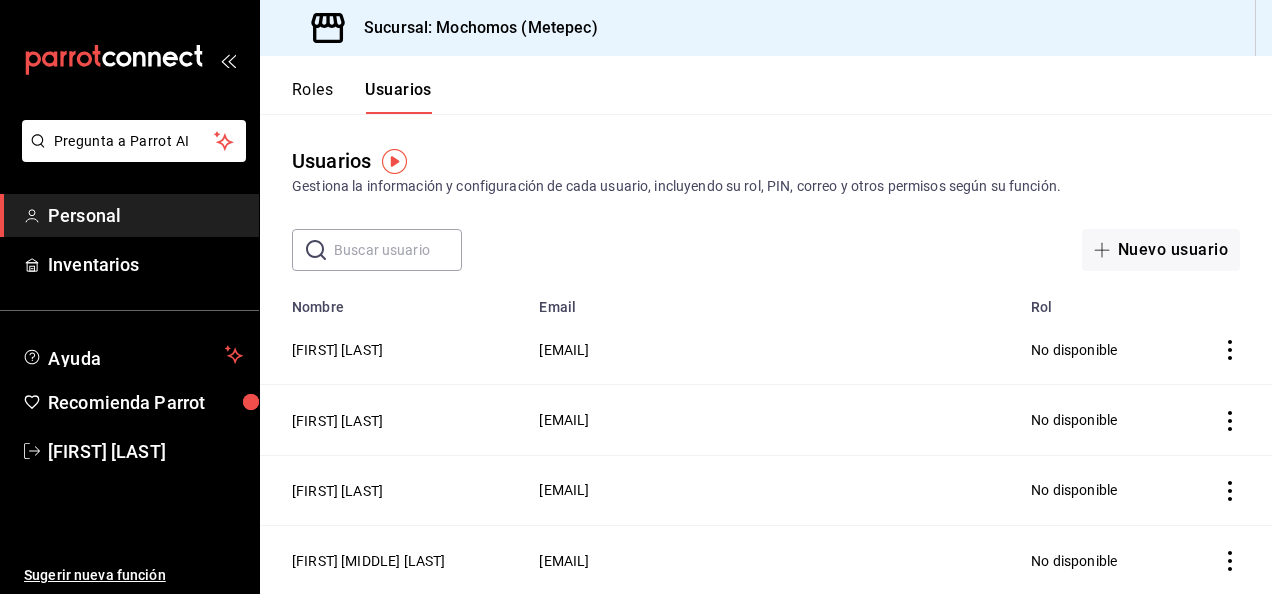 click at bounding box center [398, 250] 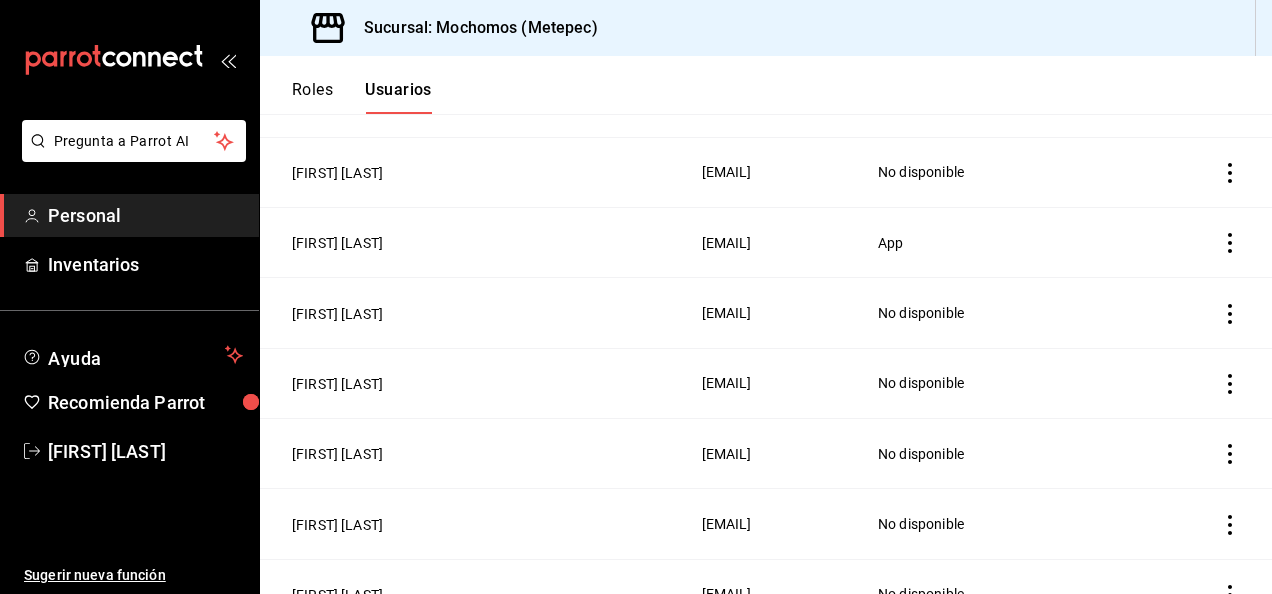 scroll, scrollTop: 3202, scrollLeft: 0, axis: vertical 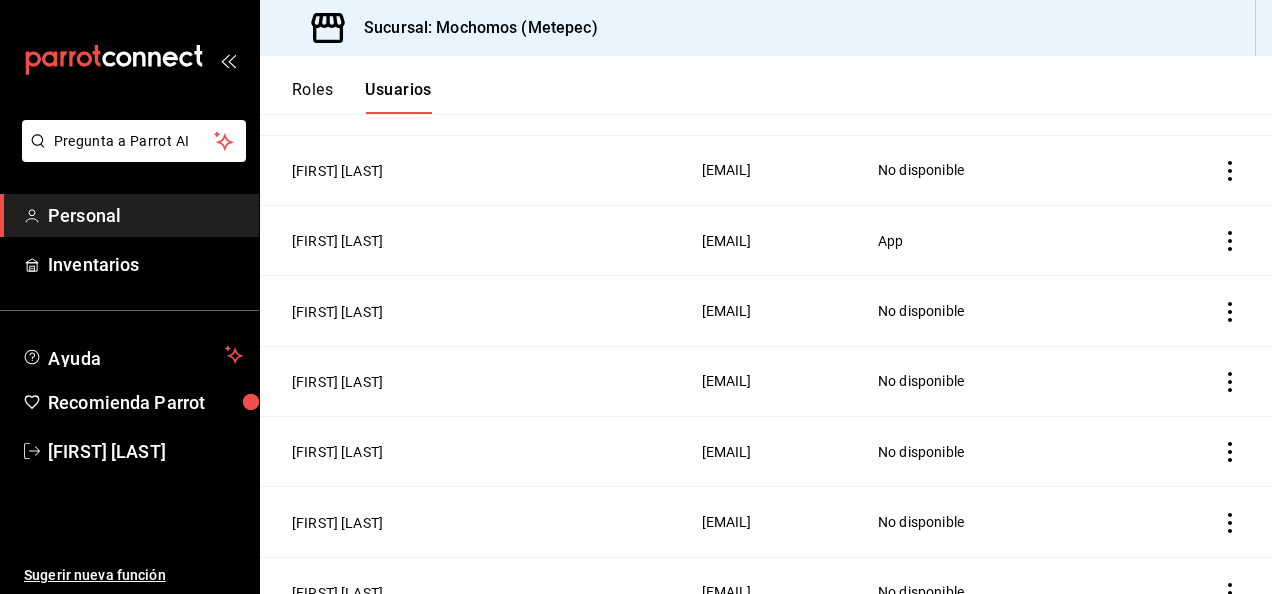 type on "STE" 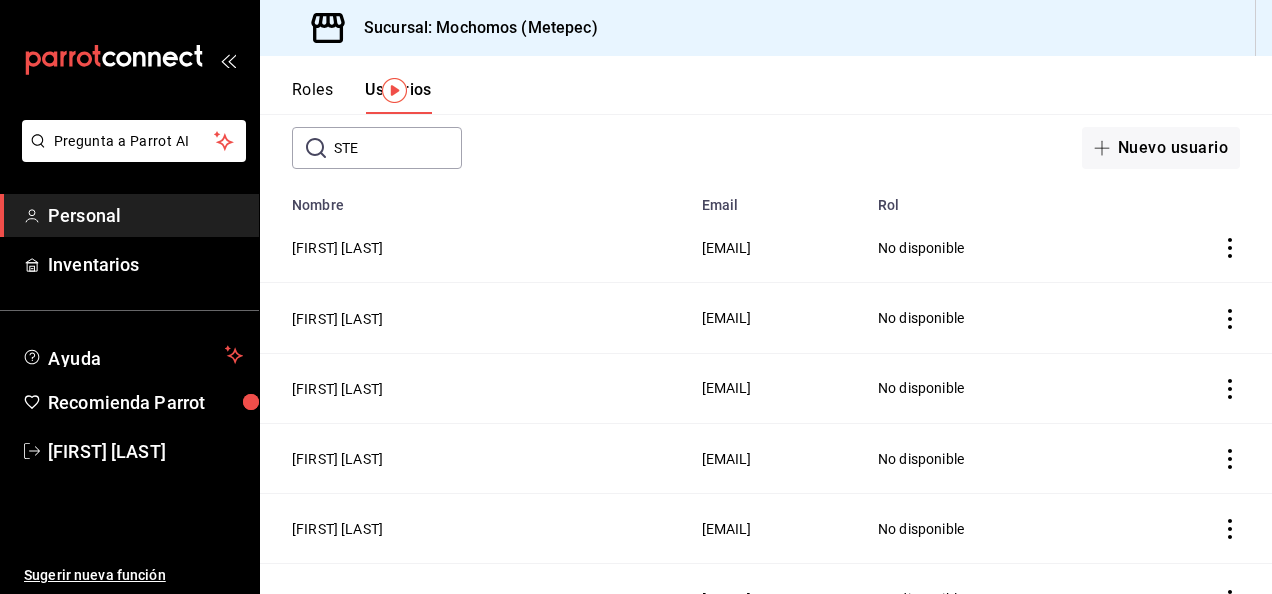 scroll, scrollTop: 0, scrollLeft: 0, axis: both 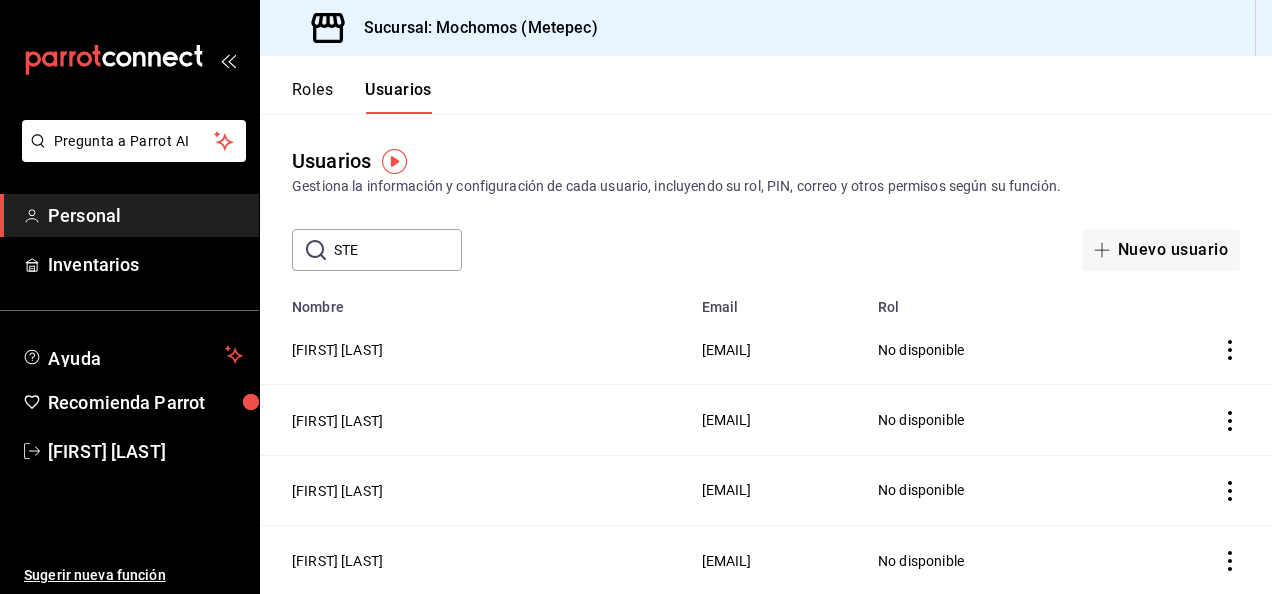click on "Roles" at bounding box center (312, 97) 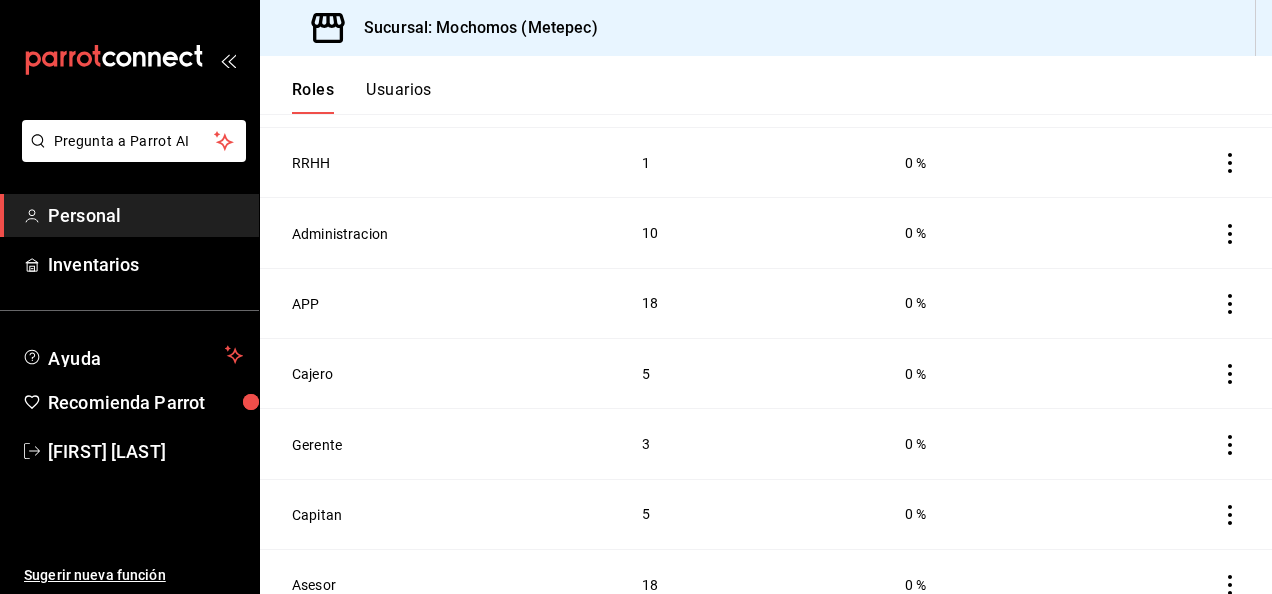 scroll, scrollTop: 556, scrollLeft: 0, axis: vertical 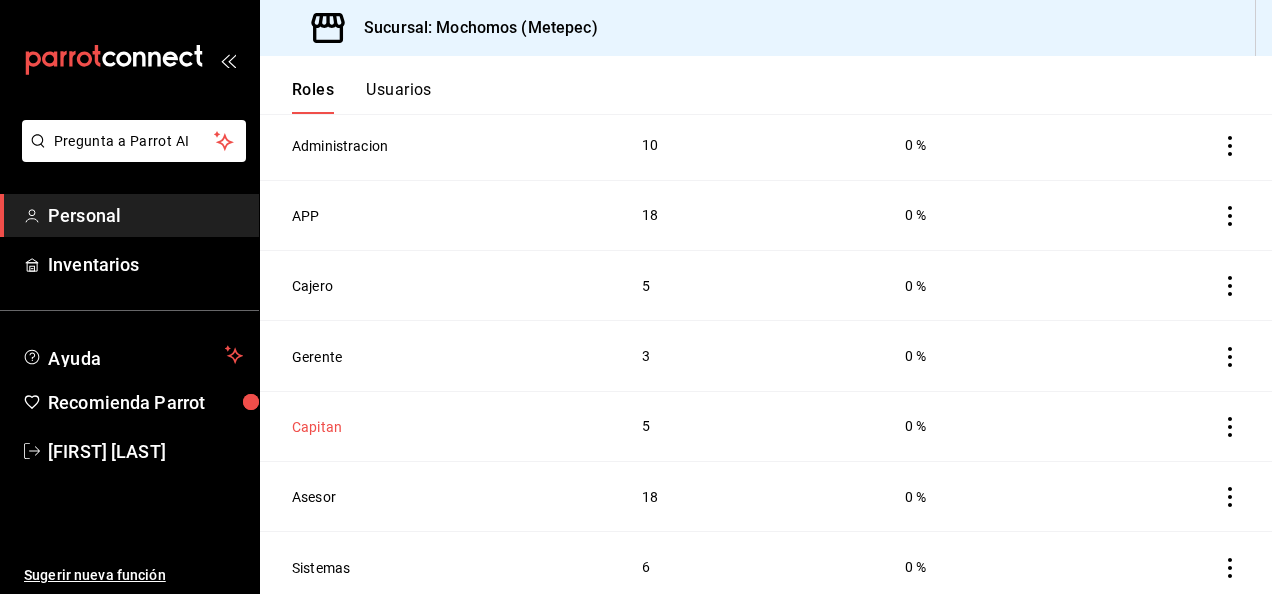 click on "Capitan" at bounding box center [317, 427] 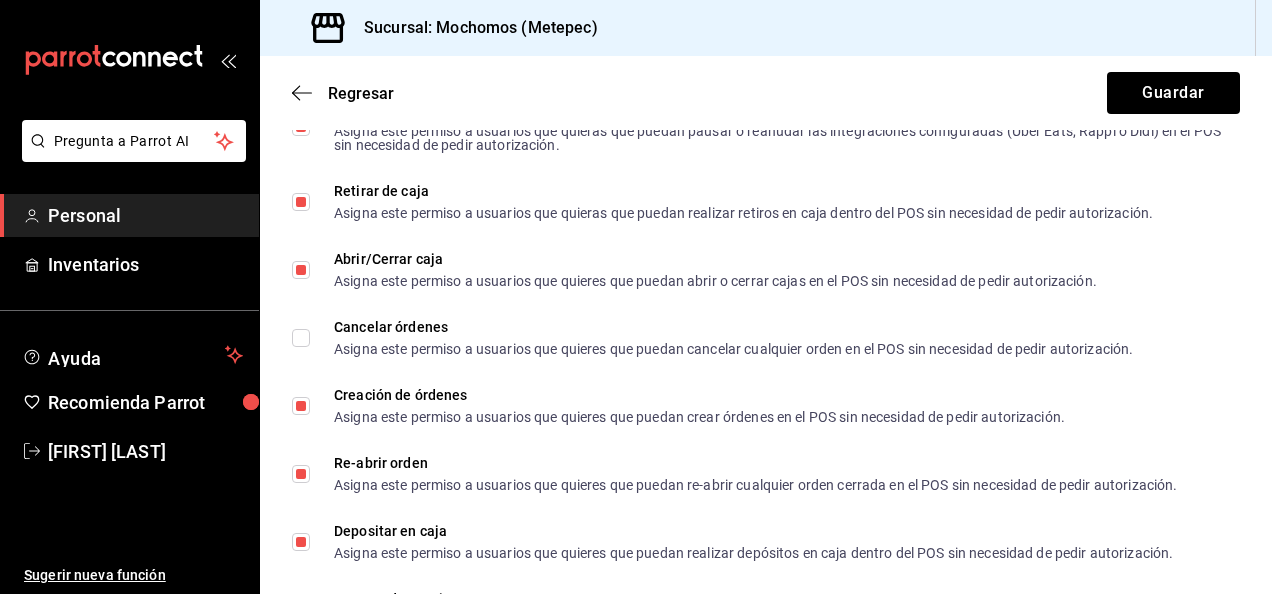 scroll, scrollTop: 2200, scrollLeft: 0, axis: vertical 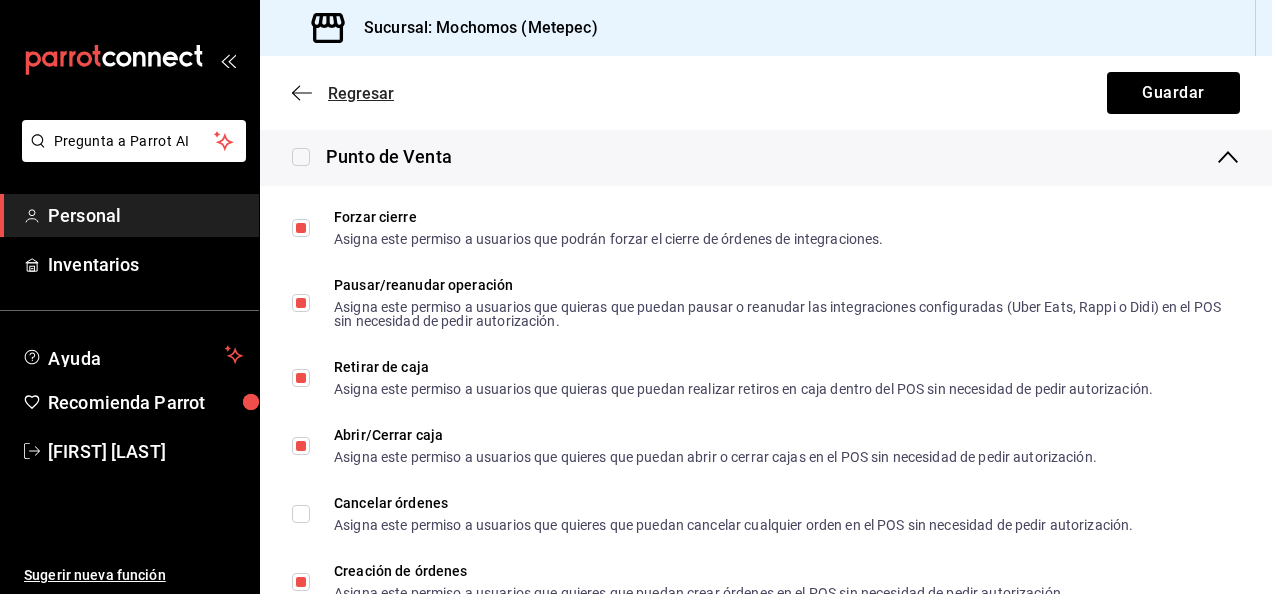 click on "Regresar" at bounding box center [343, 93] 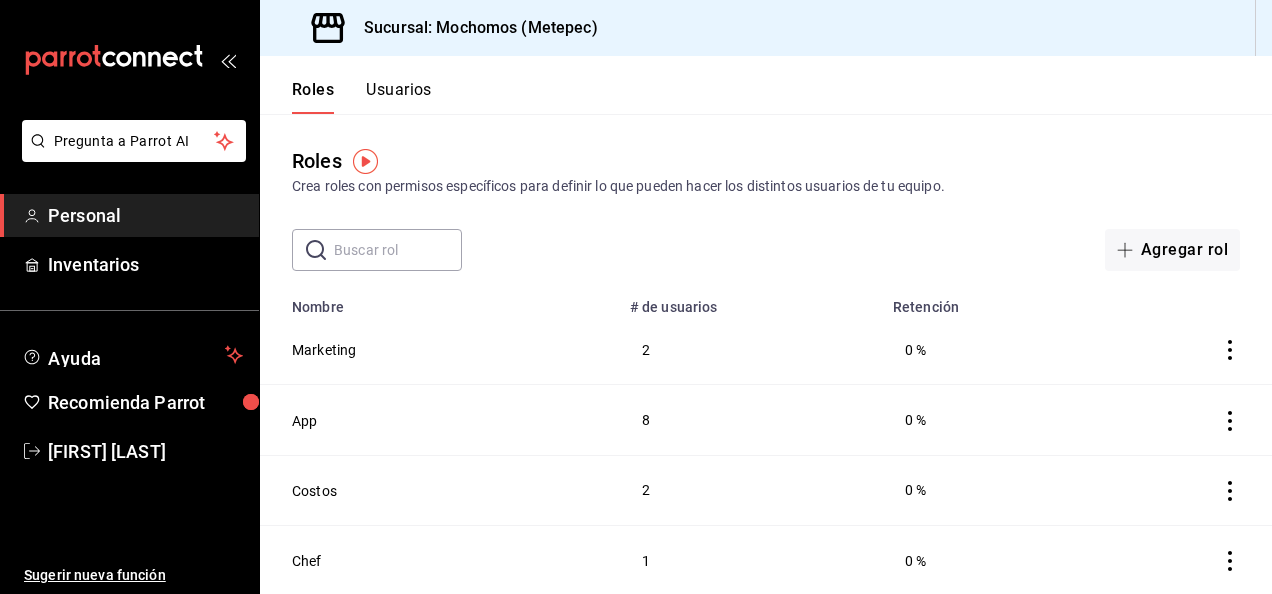 click on "Usuarios" at bounding box center [399, 97] 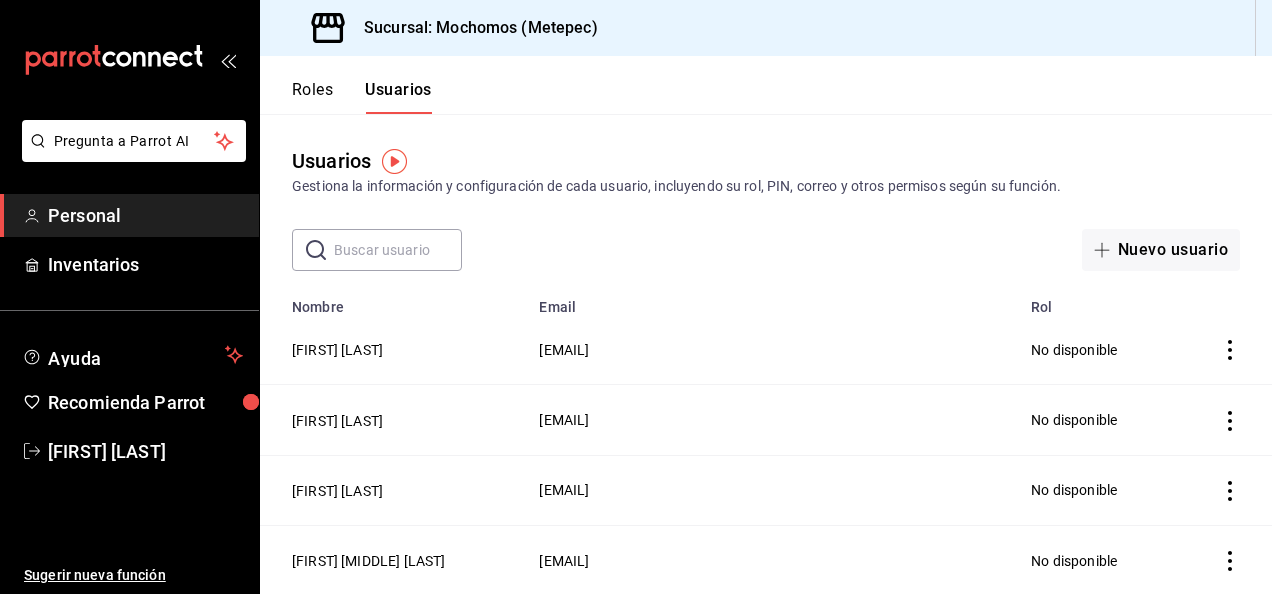 click at bounding box center [398, 250] 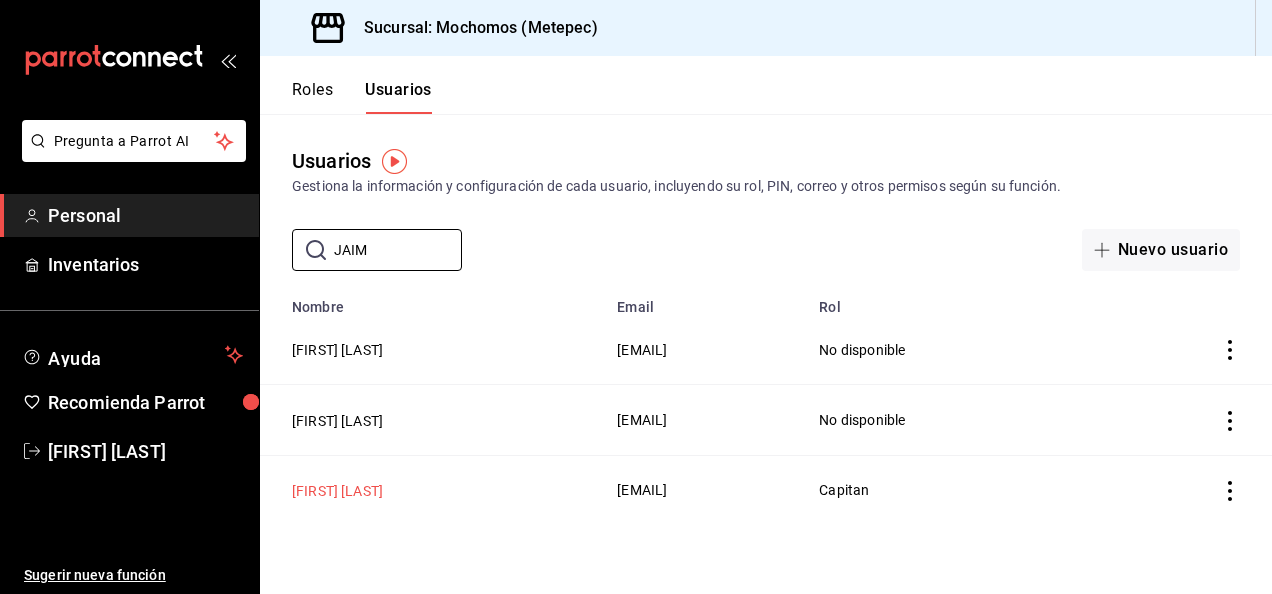 type on "JAIM" 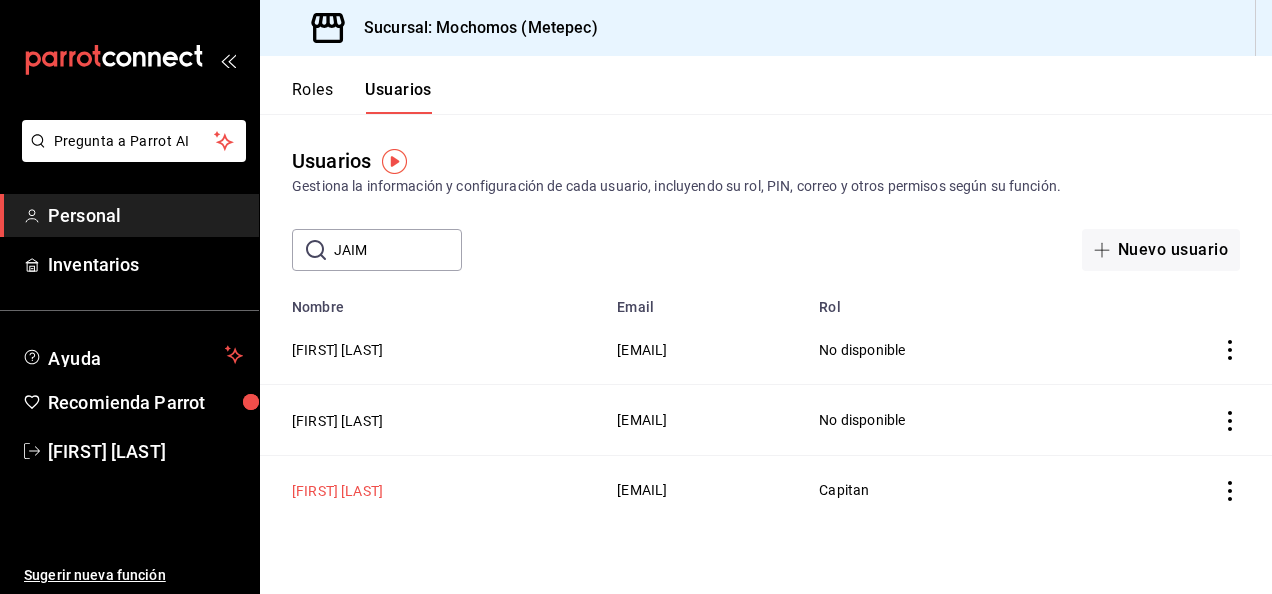 click on "[FIRST] [LAST]" at bounding box center [337, 491] 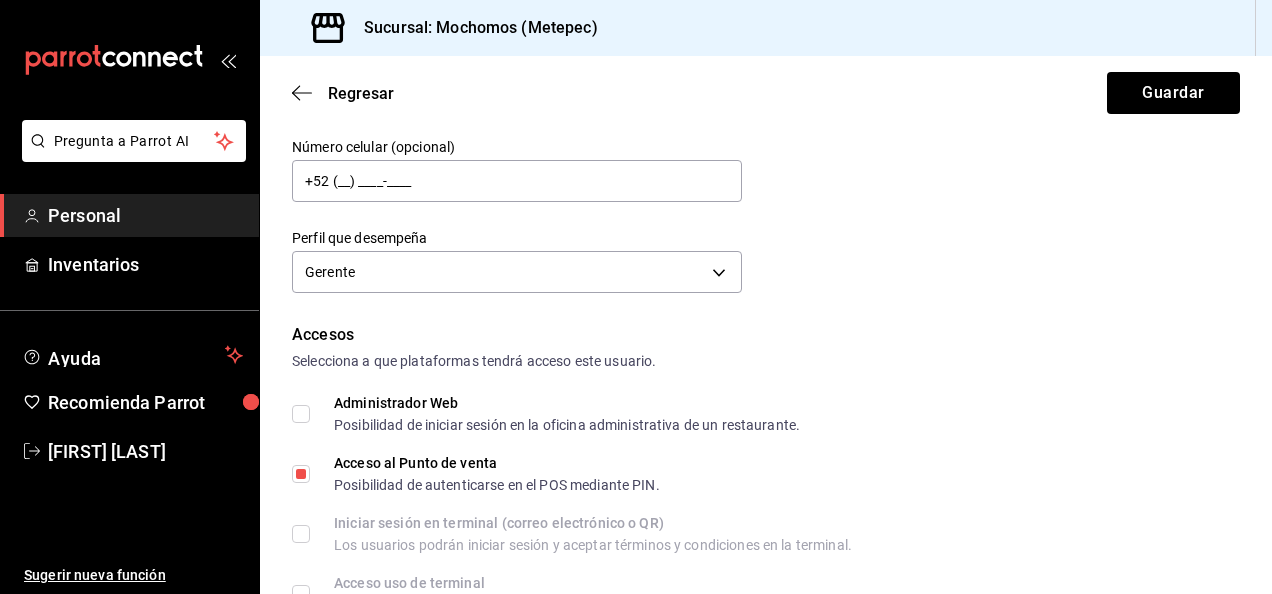 scroll, scrollTop: 300, scrollLeft: 0, axis: vertical 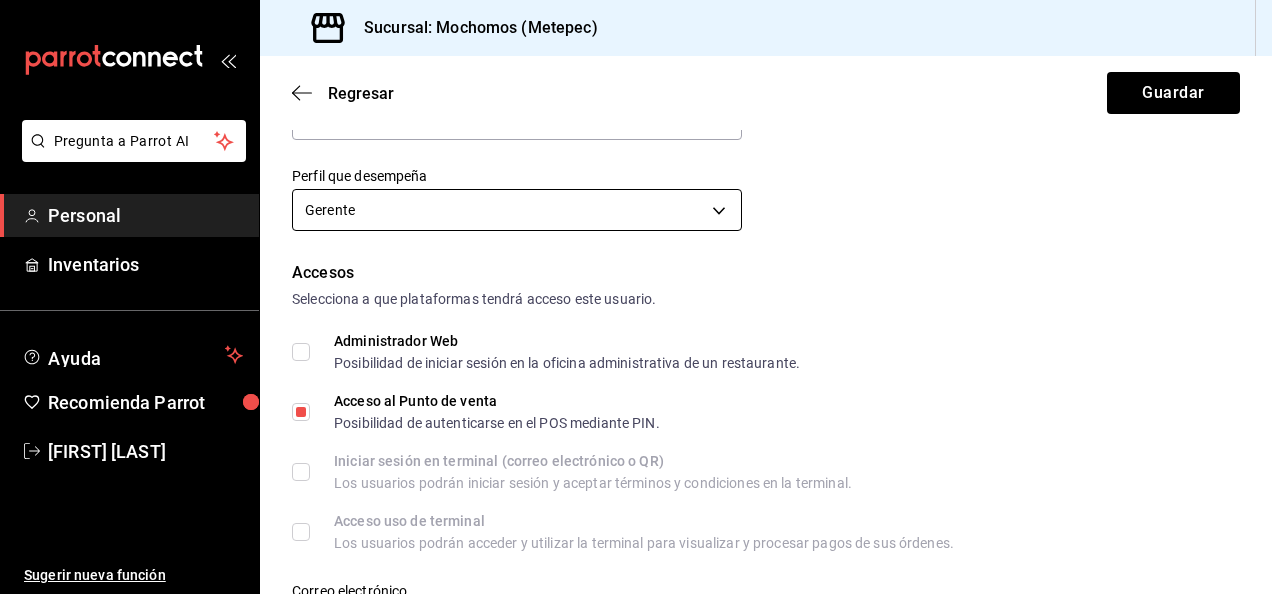 click on "Pregunta a Parrot AI Personal   Inventarios   Ayuda Recomienda Parrot   Marla Suarez   Sugerir nueva función   Sucursal: Mochomos (Metepec) Regresar Guardar Datos personales Nombre [FIRST] Apellido [LAST] [LAST] Número celular (opcional) +52 (__) ____-____ Perfil que desempeña Gerente MANAGER Accesos Selecciona a que plataformas tendrá acceso este usuario. Administrador Web Posibilidad de iniciar sesión en la oficina administrativa de un restaurante.  Acceso al Punto de venta Posibilidad de autenticarse en el POS mediante PIN.  Iniciar sesión en terminal (correo electrónico o QR) Los usuarios podrán iniciar sesión y aceptar términos y condiciones en la terminal. Acceso uso de terminal Los usuarios podrán acceder y utilizar la terminal para visualizar y procesar pagos de sus órdenes. Correo electrónico Se volverá obligatorio al tener ciertos accesos activados. [EMAIL] Contraseña Contraseña Repetir contraseña Repetir contraseña PIN 1319 Validar PIN" at bounding box center [636, 297] 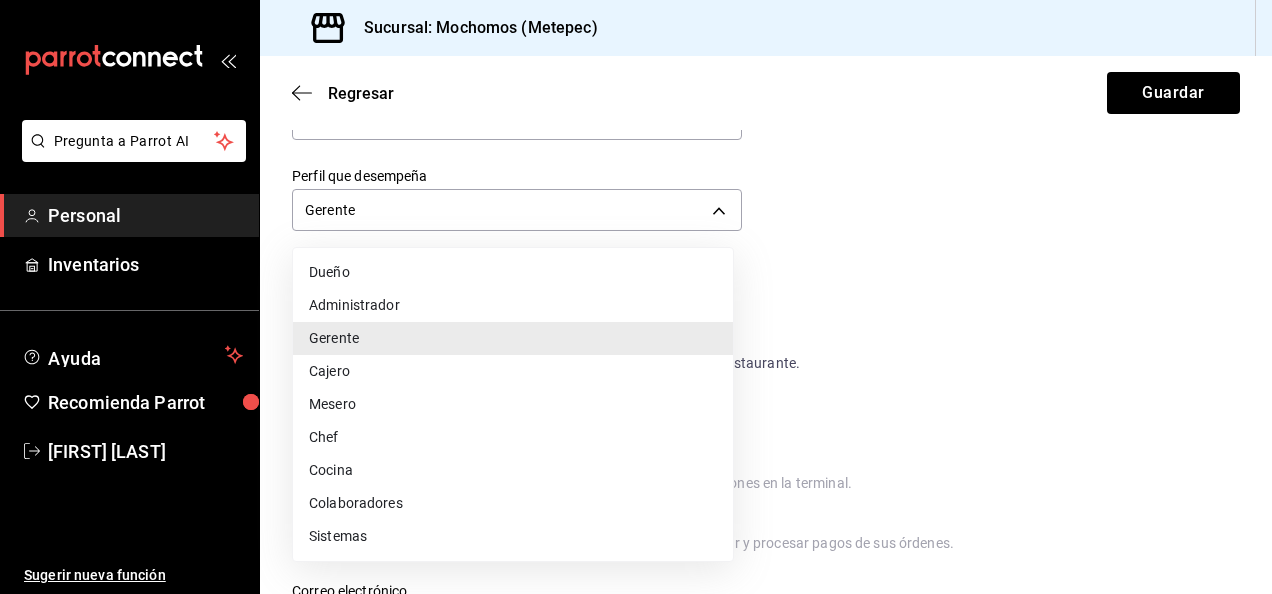 click on "Gerente" at bounding box center [513, 338] 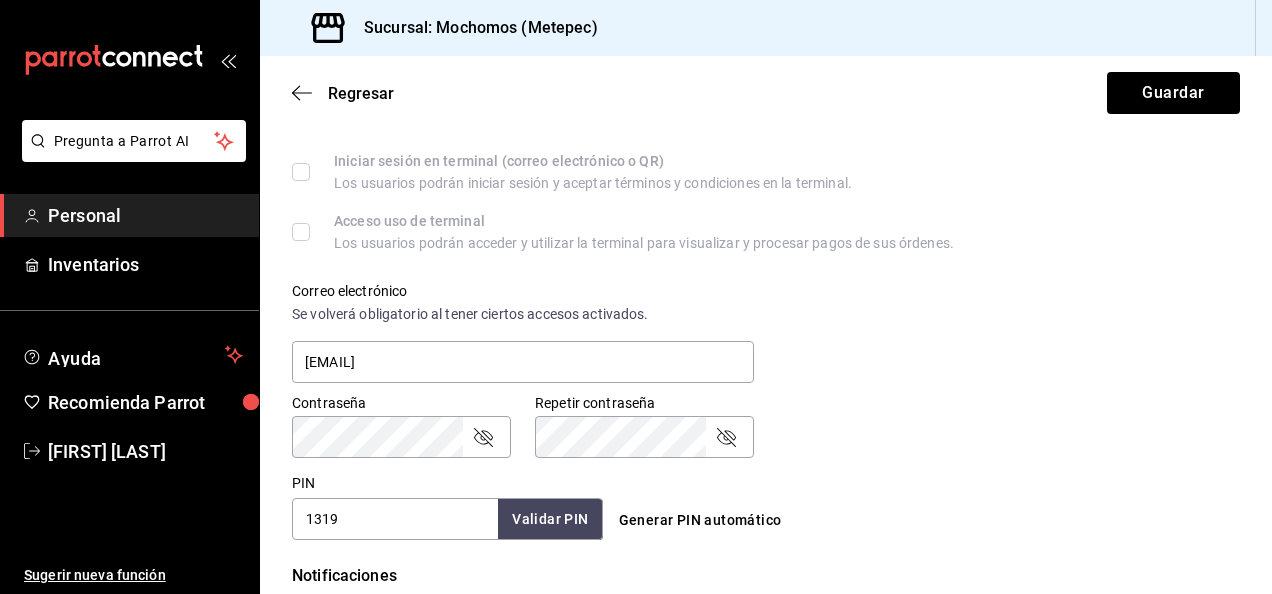 scroll, scrollTop: 300, scrollLeft: 0, axis: vertical 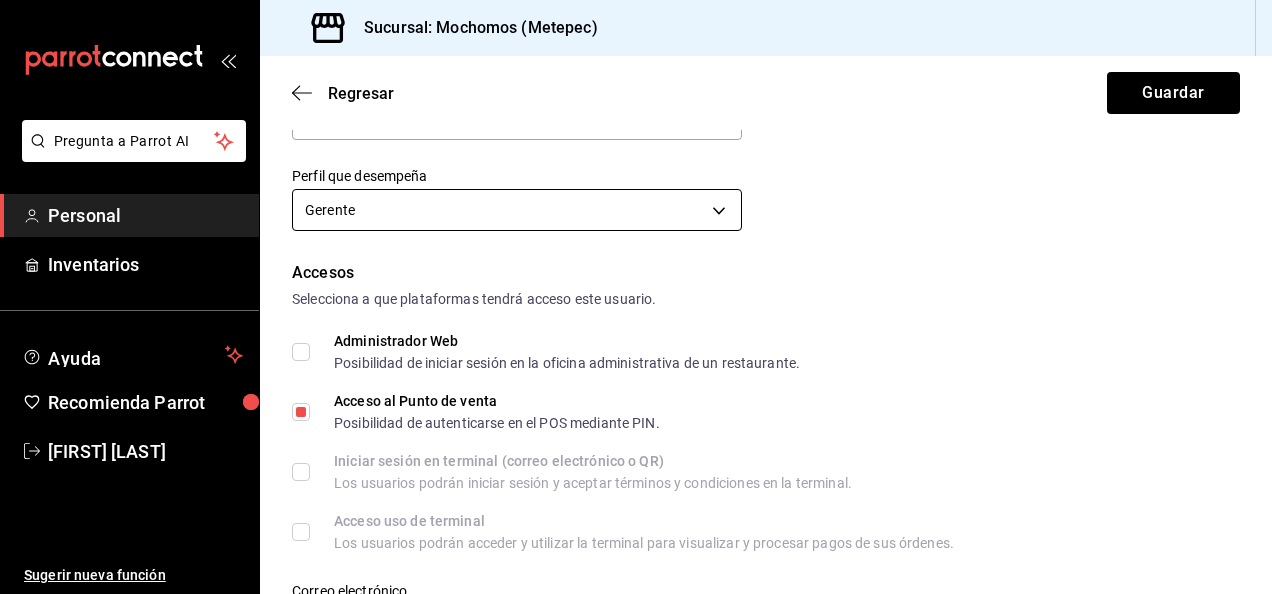 click on "Pregunta a Parrot AI Personal   Inventarios   Ayuda Recomienda Parrot   Marla Suarez   Sugerir nueva función   Sucursal: Mochomos (Metepec) Regresar Guardar Datos personales Nombre [FIRST] Apellido [LAST] [LAST] Número celular (opcional) +52 (__) ____-____ Perfil que desempeña Gerente MANAGER Accesos Selecciona a que plataformas tendrá acceso este usuario. Administrador Web Posibilidad de iniciar sesión en la oficina administrativa de un restaurante.  Acceso al Punto de venta Posibilidad de autenticarse en el POS mediante PIN.  Iniciar sesión en terminal (correo electrónico o QR) Los usuarios podrán iniciar sesión y aceptar términos y condiciones en la terminal. Acceso uso de terminal Los usuarios podrán acceder y utilizar la terminal para visualizar y procesar pagos de sus órdenes. Correo electrónico Se volverá obligatorio al tener ciertos accesos activados. [EMAIL] Contraseña Contraseña Repetir contraseña Repetir contraseña PIN 1319 Validar PIN" at bounding box center (636, 297) 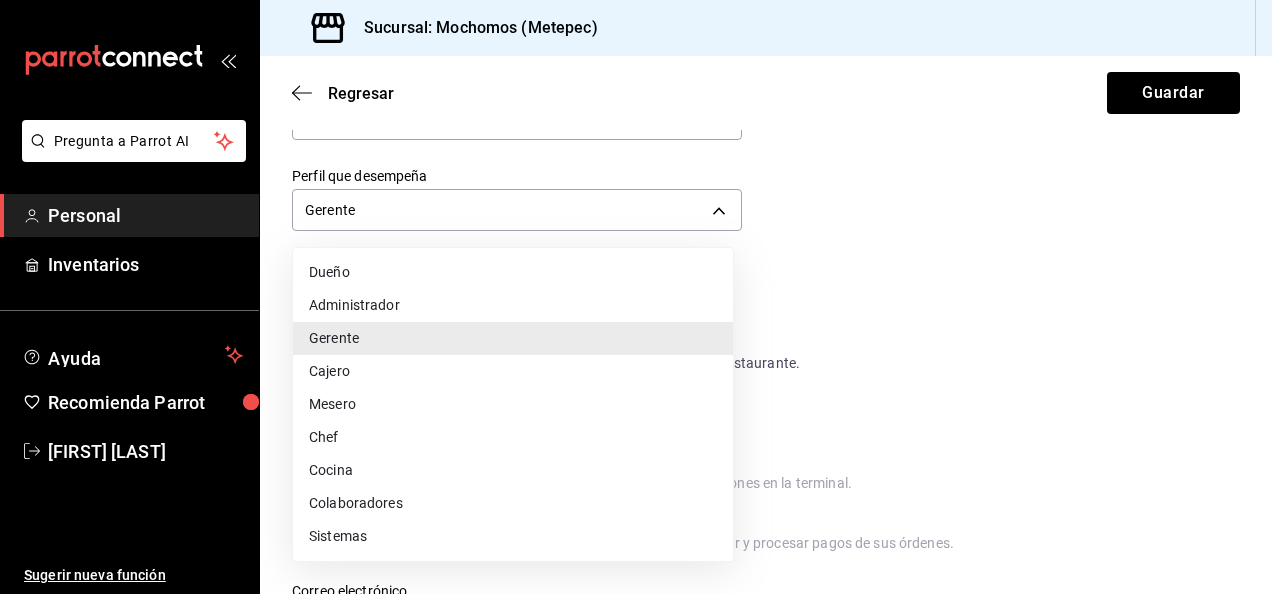 drag, startPoint x: 426, startPoint y: 534, endPoint x: 970, endPoint y: 397, distance: 560.9857 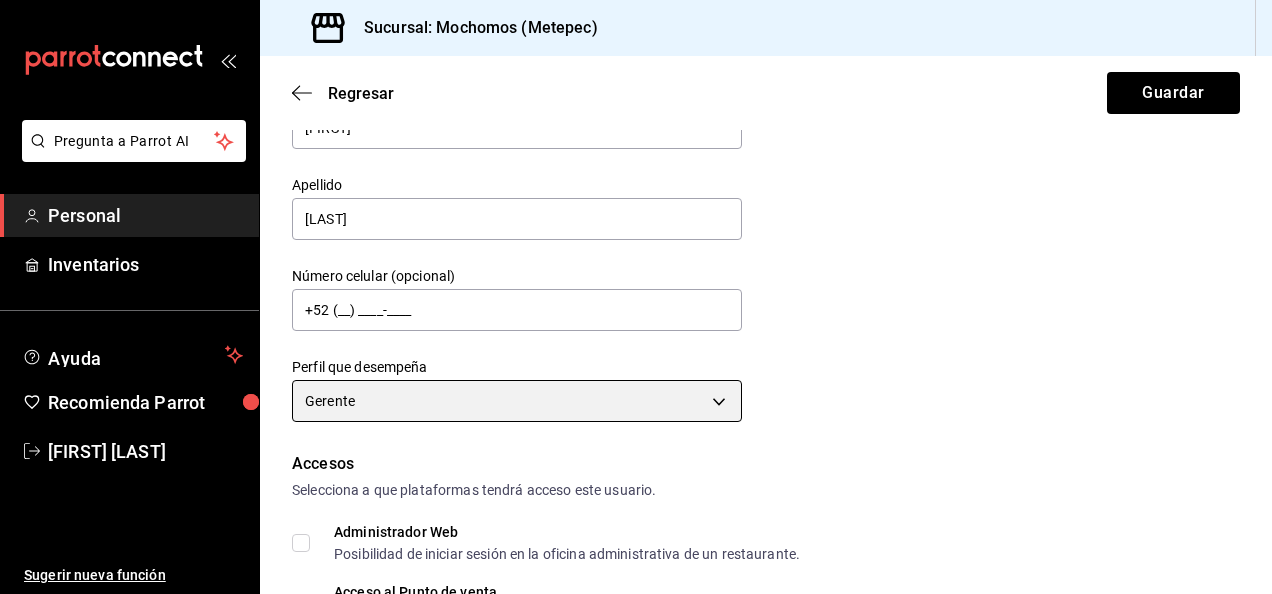 scroll, scrollTop: 0, scrollLeft: 0, axis: both 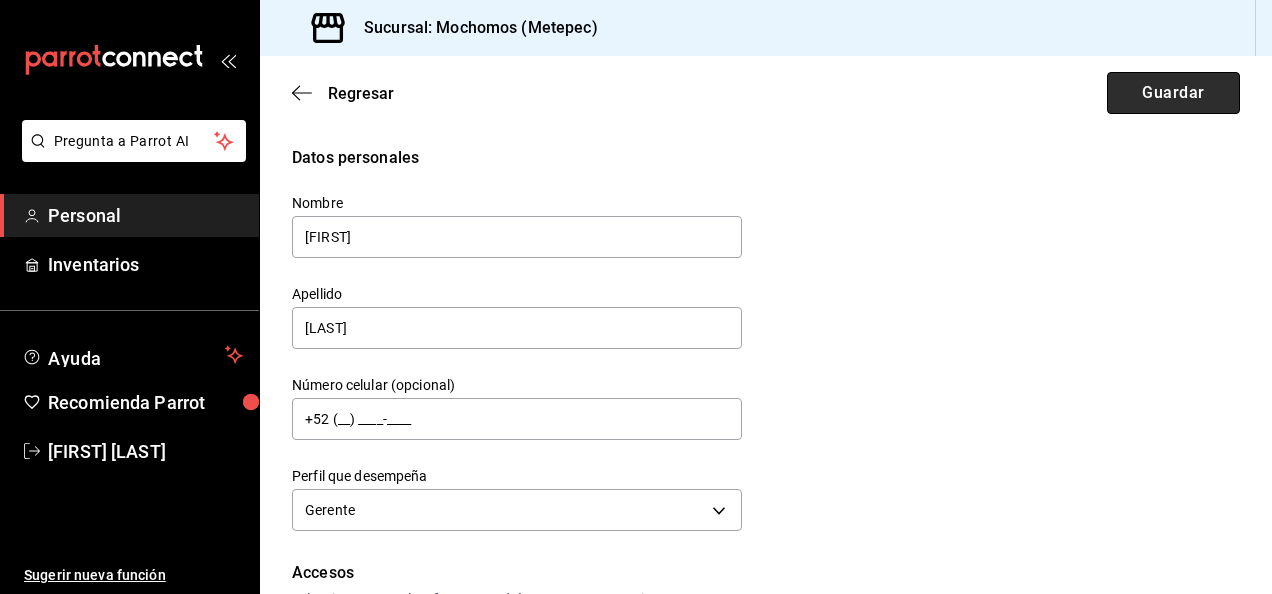 click on "Guardar" at bounding box center (1173, 93) 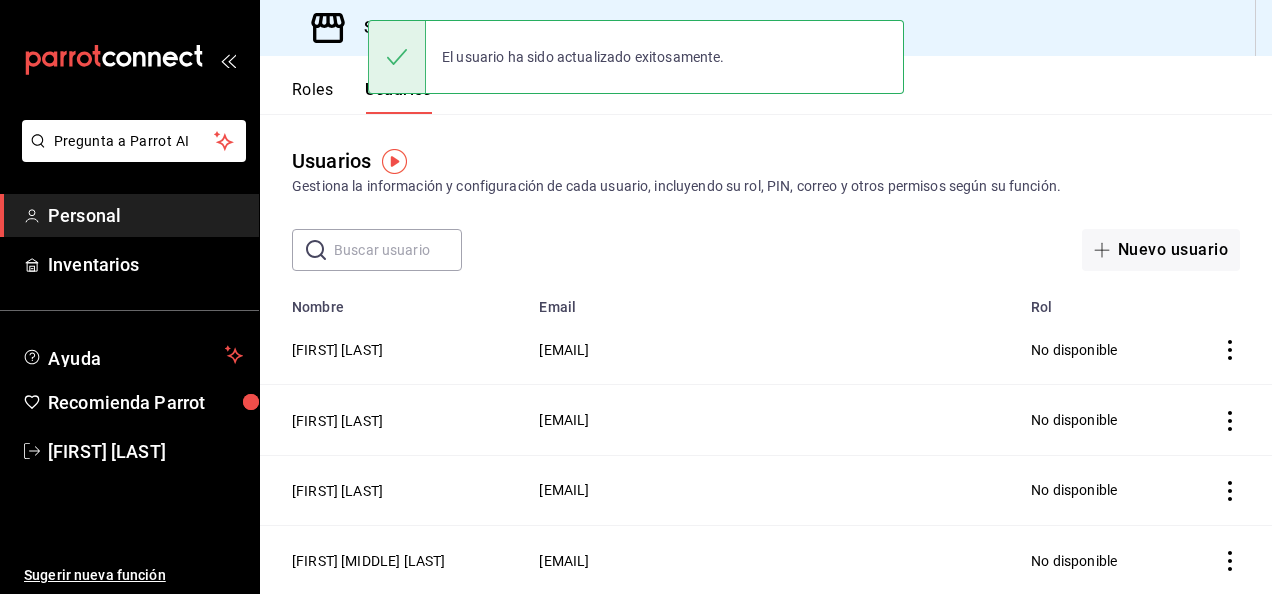 click on "​ ​" at bounding box center (377, 250) 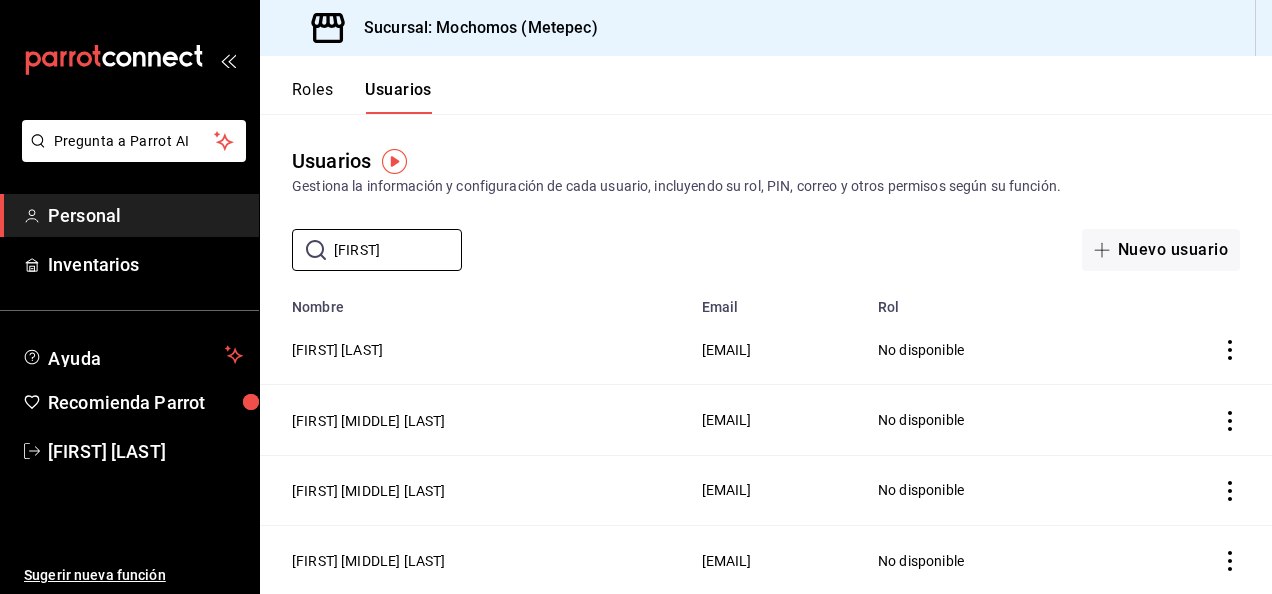 type on "[FIRST]" 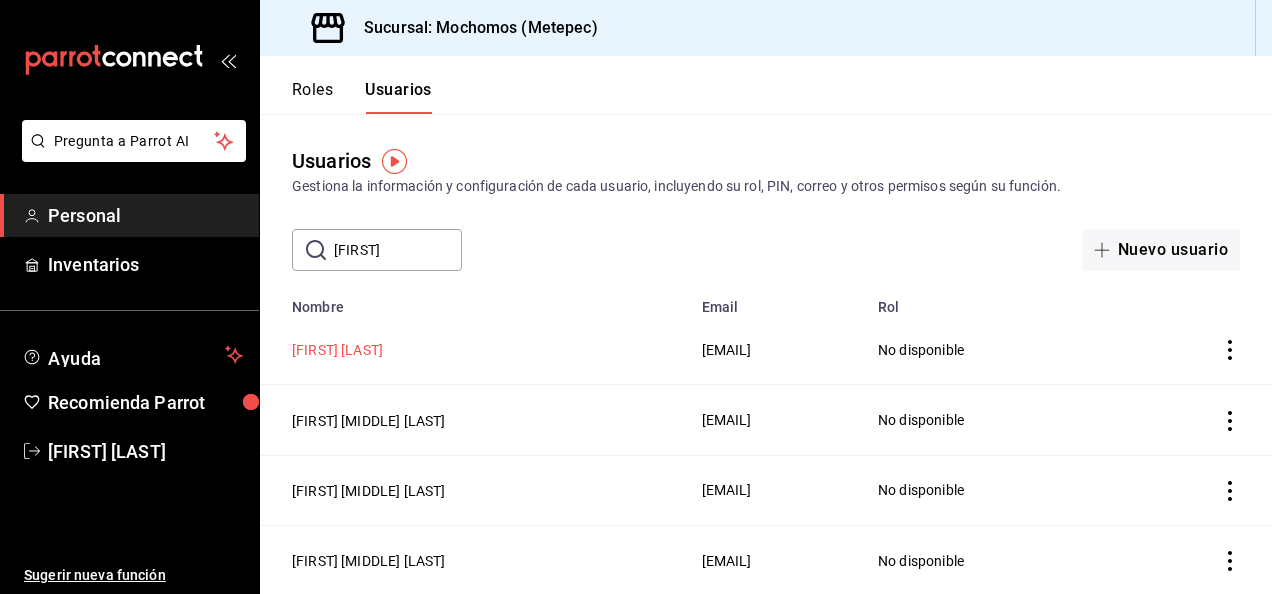 click on "[FIRST] [LAST]" at bounding box center (337, 350) 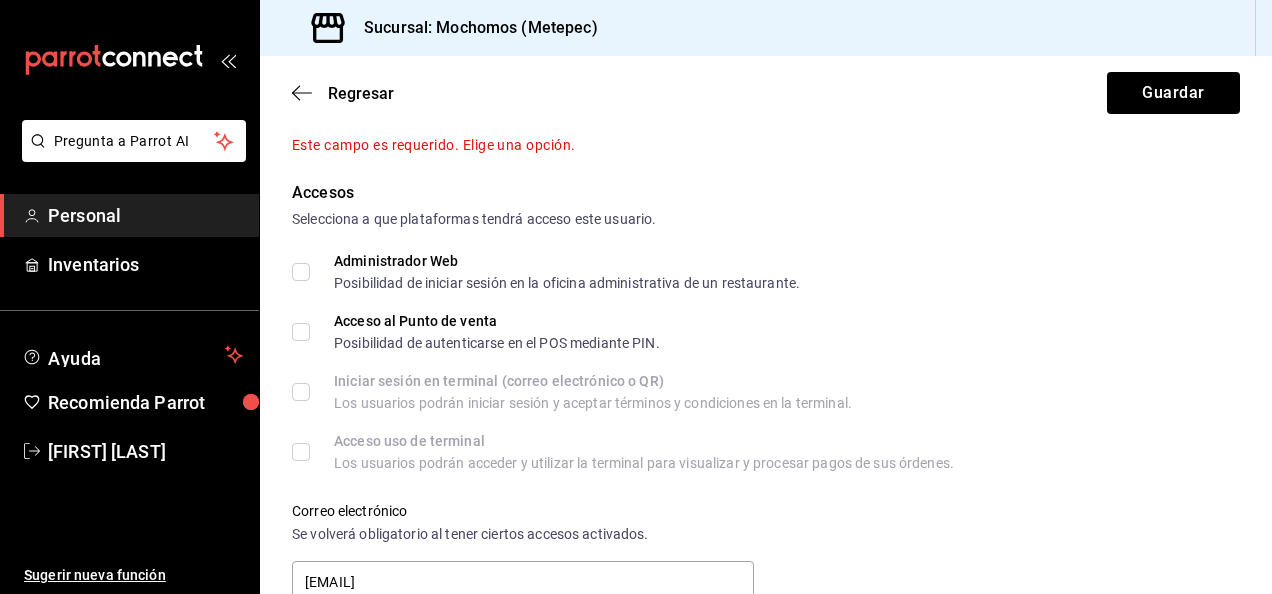 scroll, scrollTop: 500, scrollLeft: 0, axis: vertical 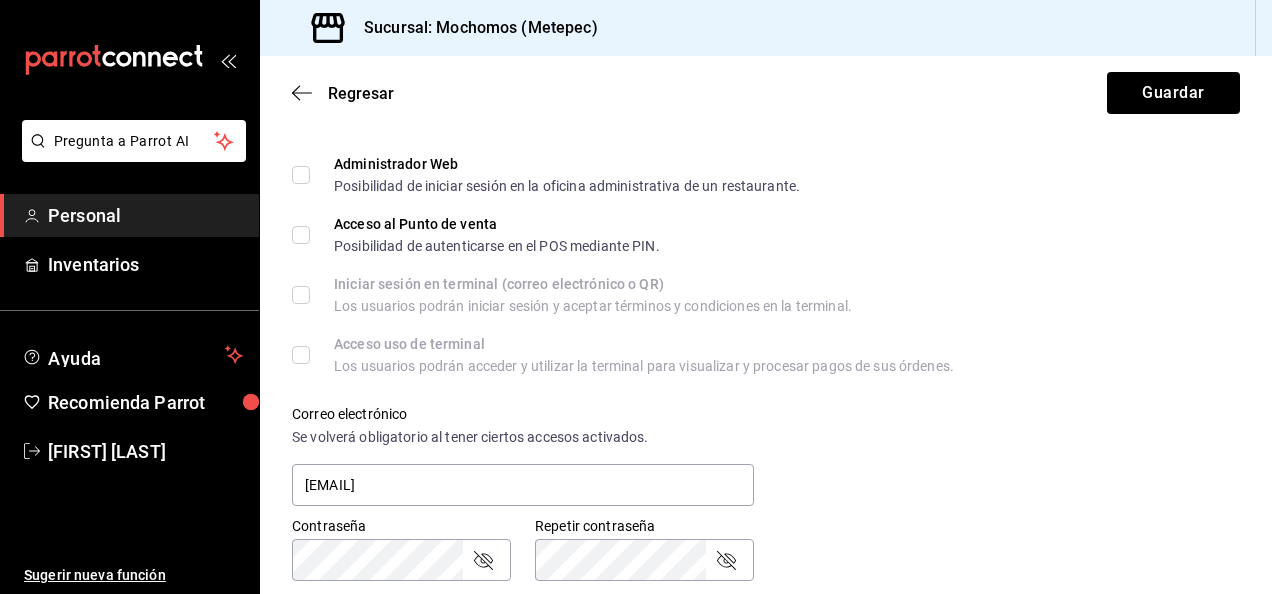 click on "Acceso al Punto de venta Posibilidad de autenticarse en el POS mediante PIN." at bounding box center [301, 235] 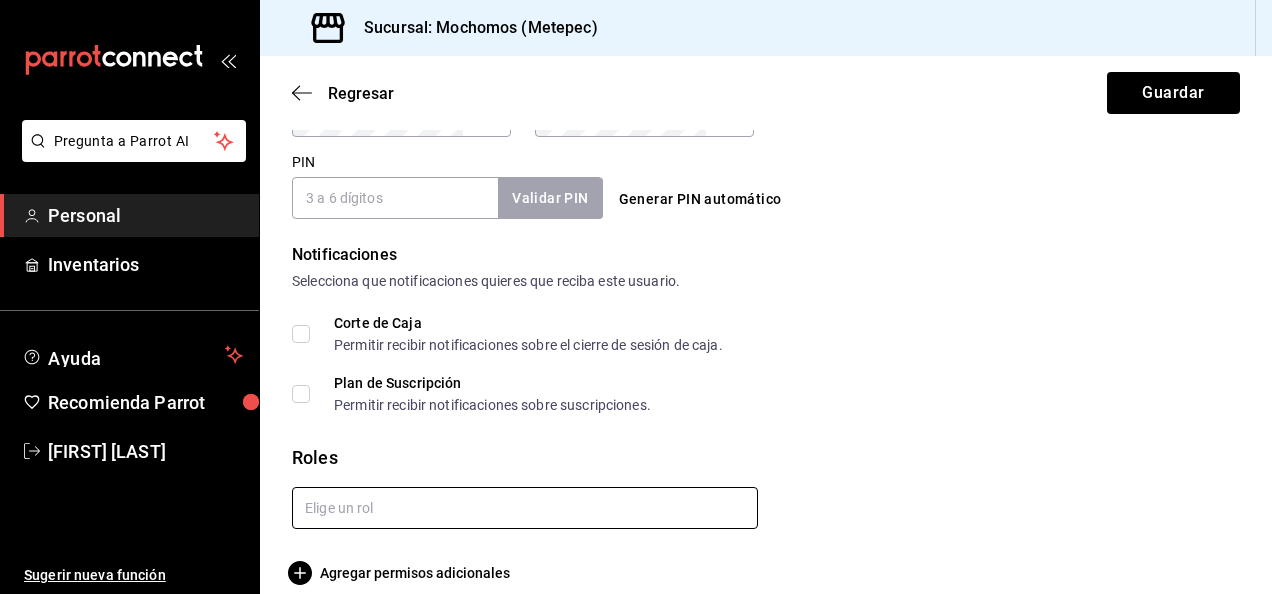scroll, scrollTop: 967, scrollLeft: 0, axis: vertical 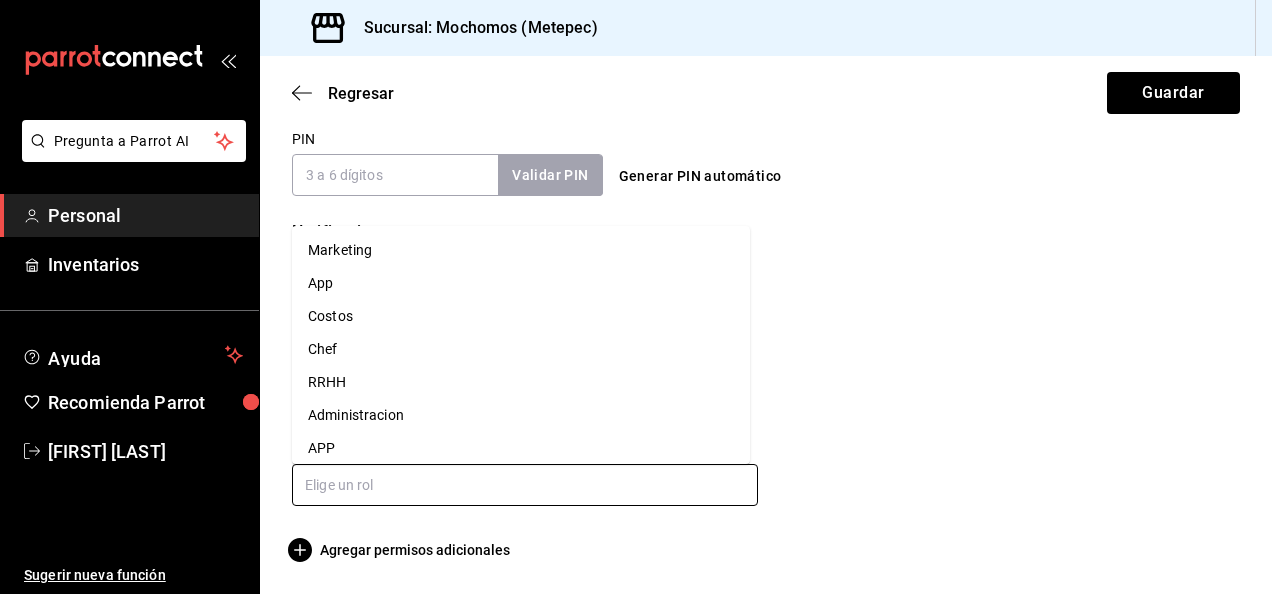 click at bounding box center (525, 485) 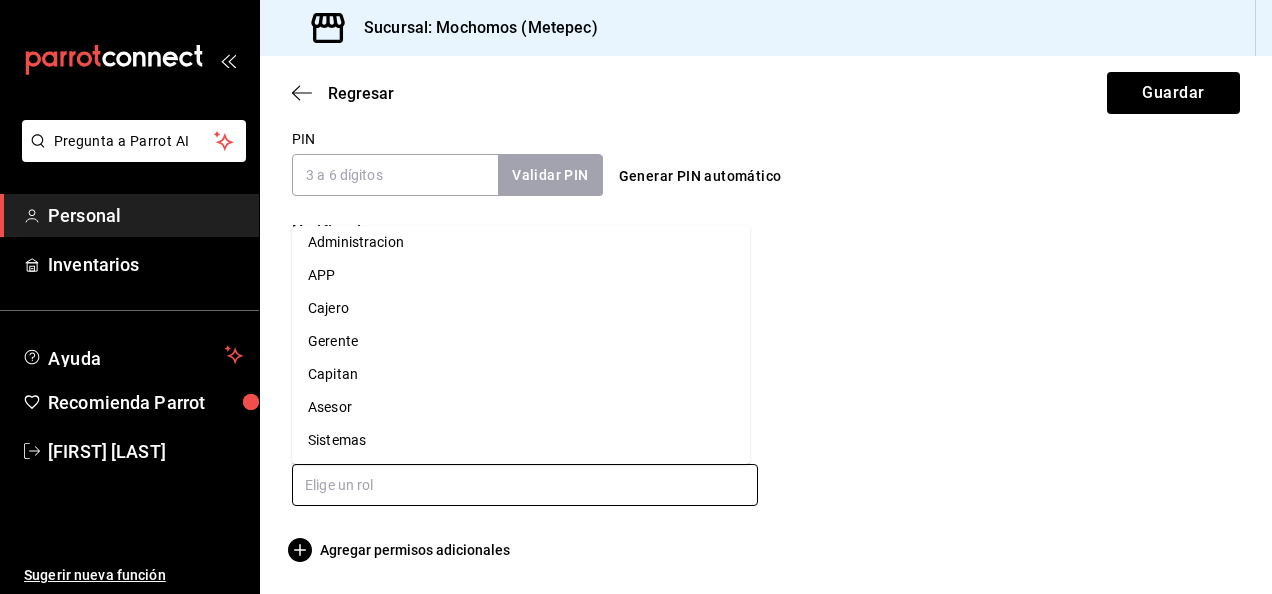 scroll, scrollTop: 174, scrollLeft: 0, axis: vertical 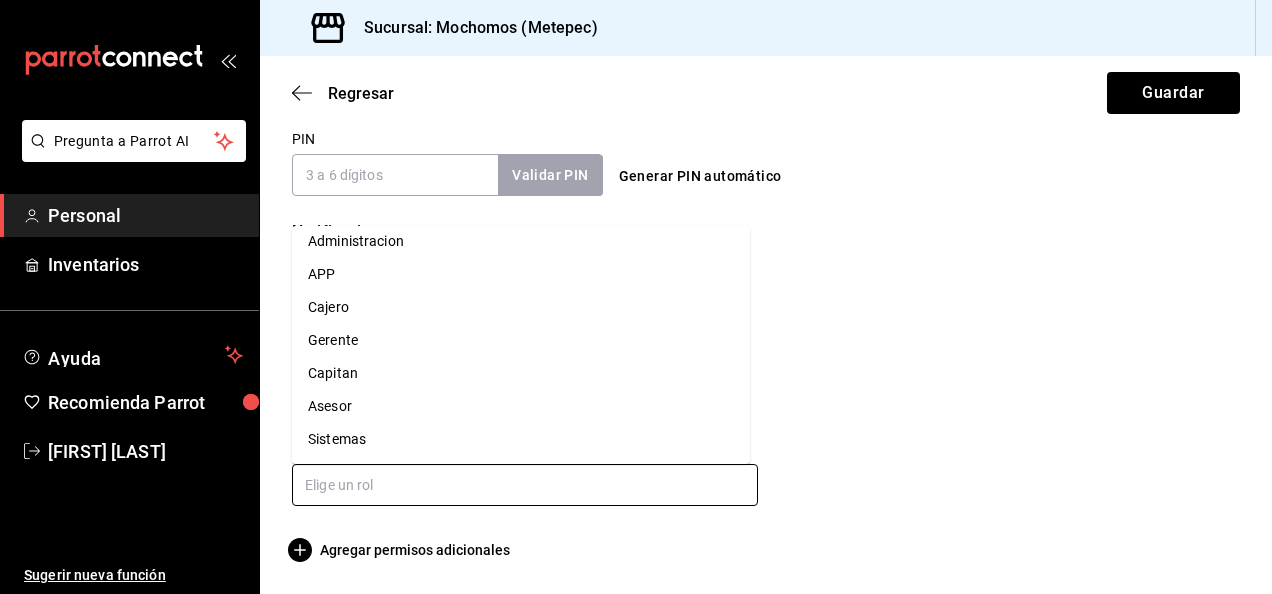 click on "Capitan" at bounding box center (521, 373) 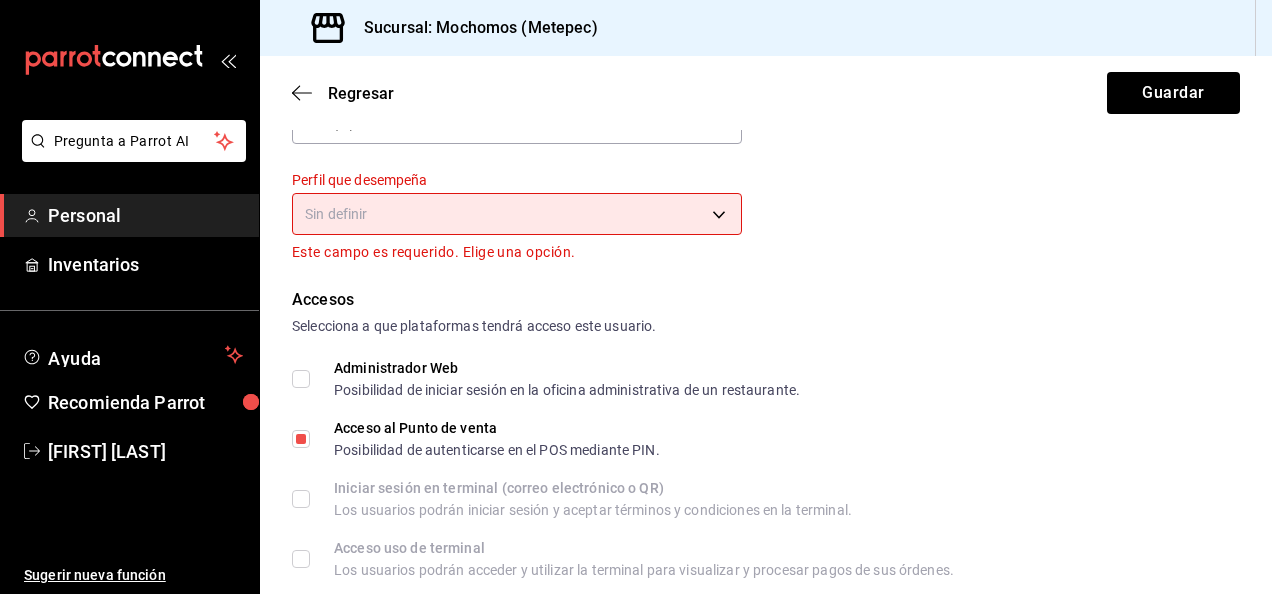 scroll, scrollTop: 300, scrollLeft: 0, axis: vertical 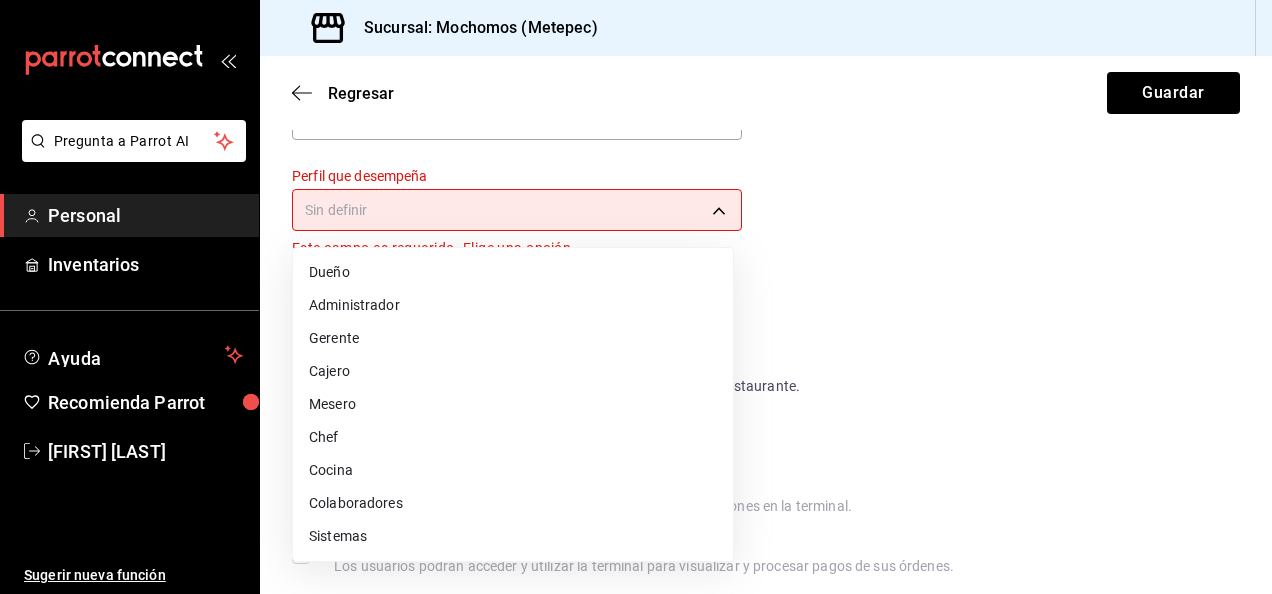 click on "Pregunta a Parrot AI Personal   Inventarios   Ayuda Recomienda Parrot   Marla Suarez   Sugerir nueva función   Sucursal: Mochomos (Metepec) Regresar Guardar Datos personales Nombre [FIRST] Apellido [LAST] Número celular (opcional) +52 (__) ____-____ Perfil que desempeña Sin definir Este campo es requerido. Elige una opción. Accesos Selecciona a que plataformas tendrá acceso este usuario. Administrador Web Posibilidad de iniciar sesión en la oficina administrativa de un restaurante.  Acceso al Punto de venta Posibilidad de autenticarse en el POS mediante PIN.  Iniciar sesión en terminal (correo electrónico o QR) Los usuarios podrán iniciar sesión y aceptar términos y condiciones en la terminal. Acceso uso de terminal Los usuarios podrán acceder y utilizar la terminal para visualizar y procesar pagos de sus órdenes. Correo electrónico Se volverá obligatorio al tener ciertos accesos activados. [EMAIL] Contraseña Contraseña Repetir contraseña Repetir contraseña PIN" at bounding box center [636, 297] 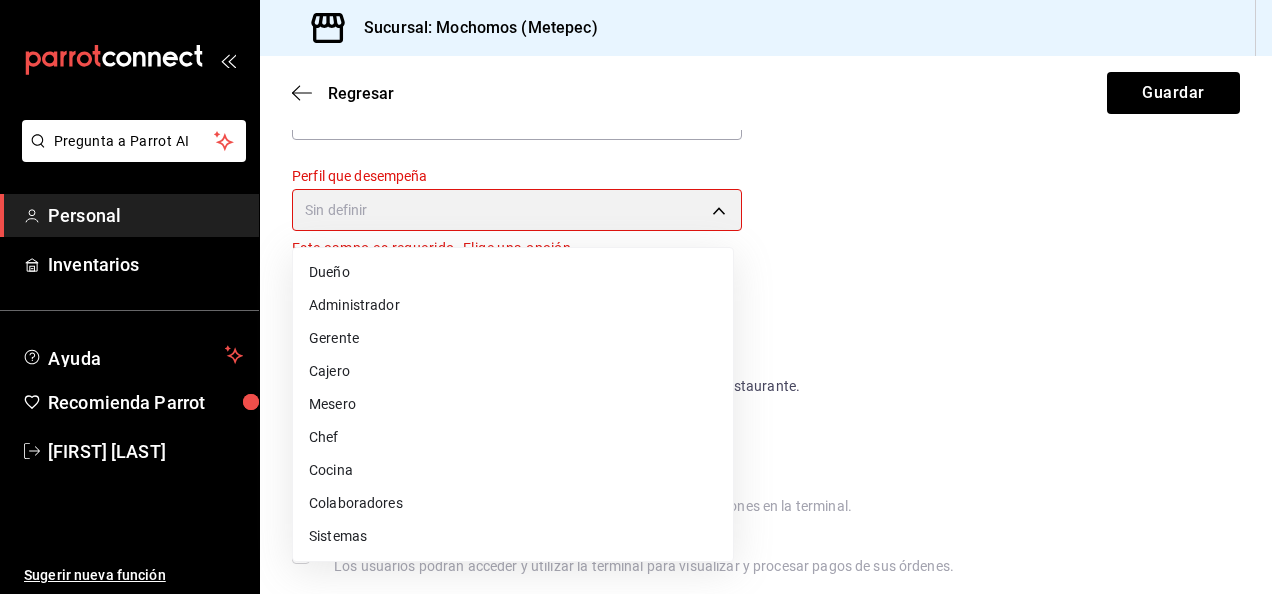 type on "MANAGER" 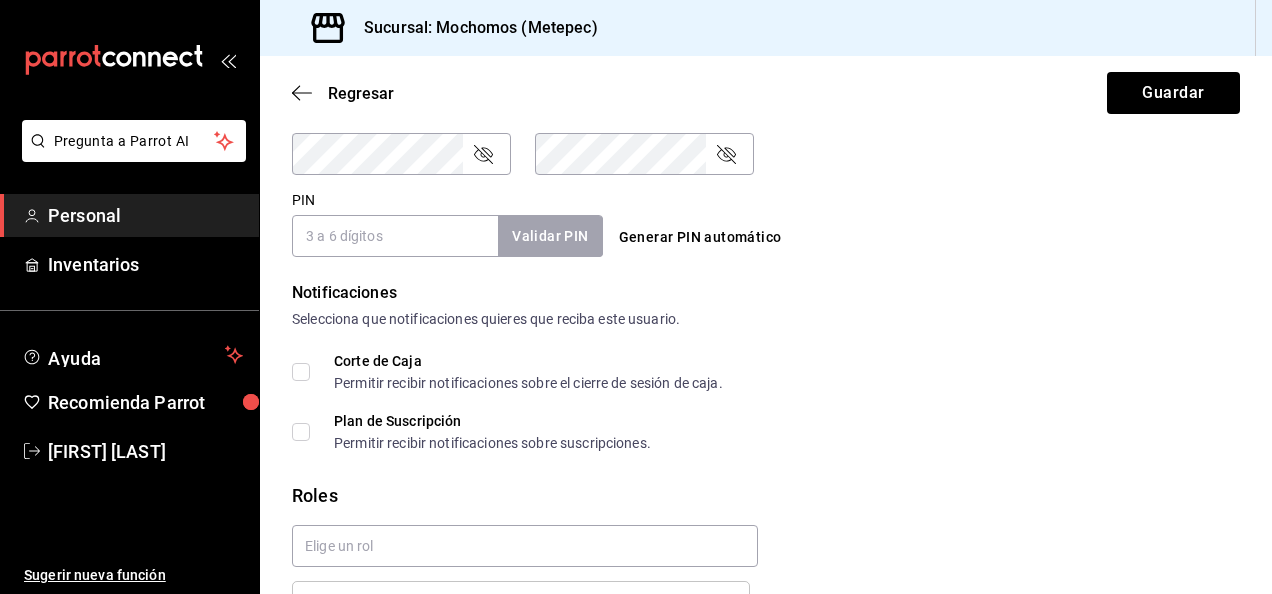 scroll, scrollTop: 700, scrollLeft: 0, axis: vertical 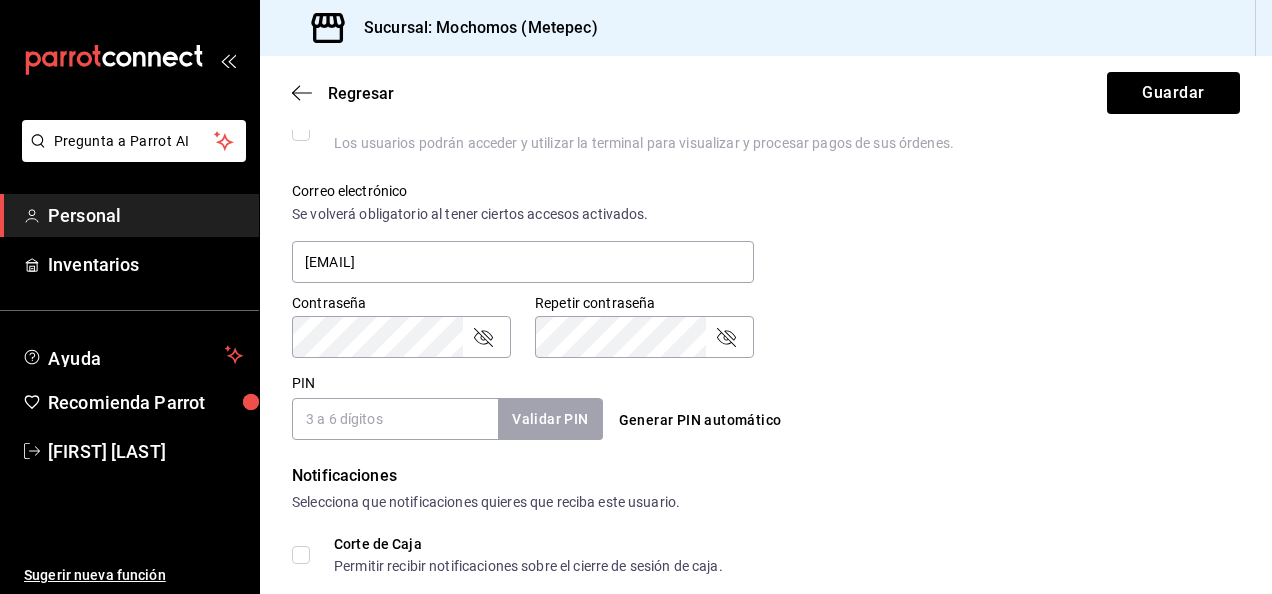 click on "PIN" at bounding box center [395, 419] 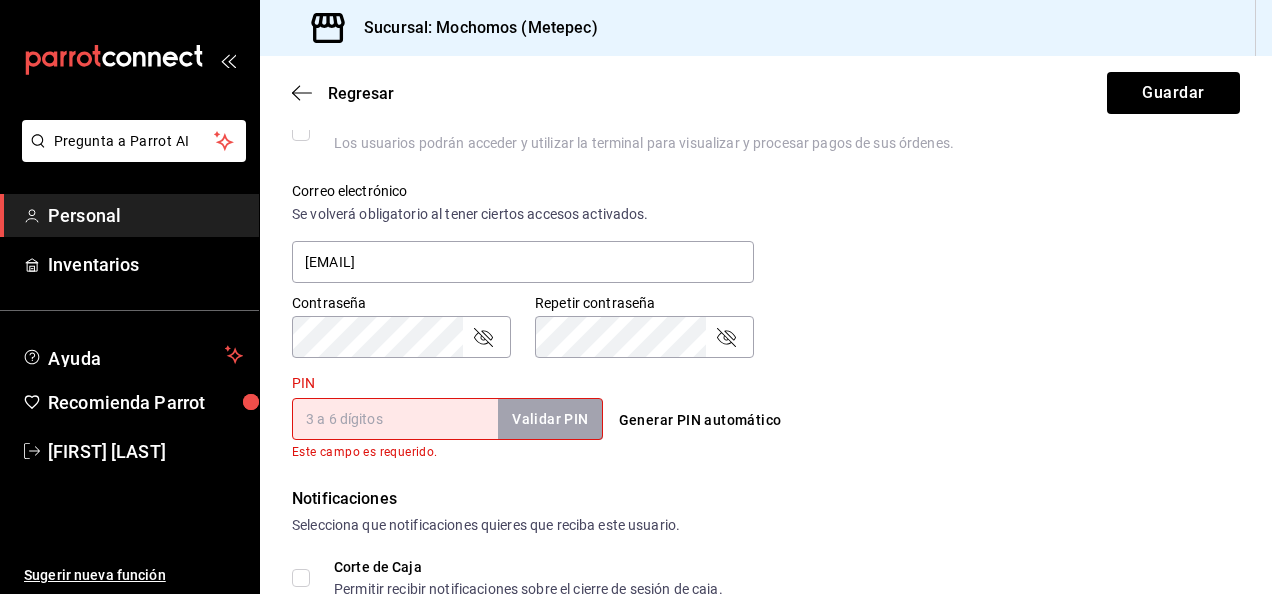 click on "Generar PIN automático" at bounding box center (766, 420) 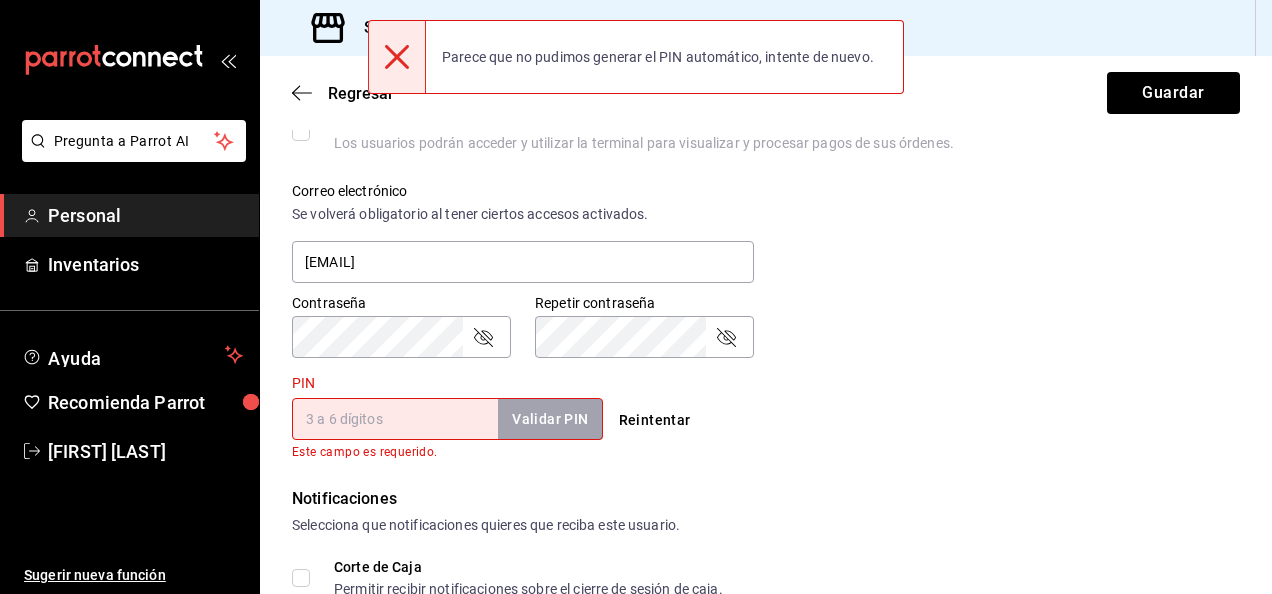 click on "Validar PIN" at bounding box center [550, 419] 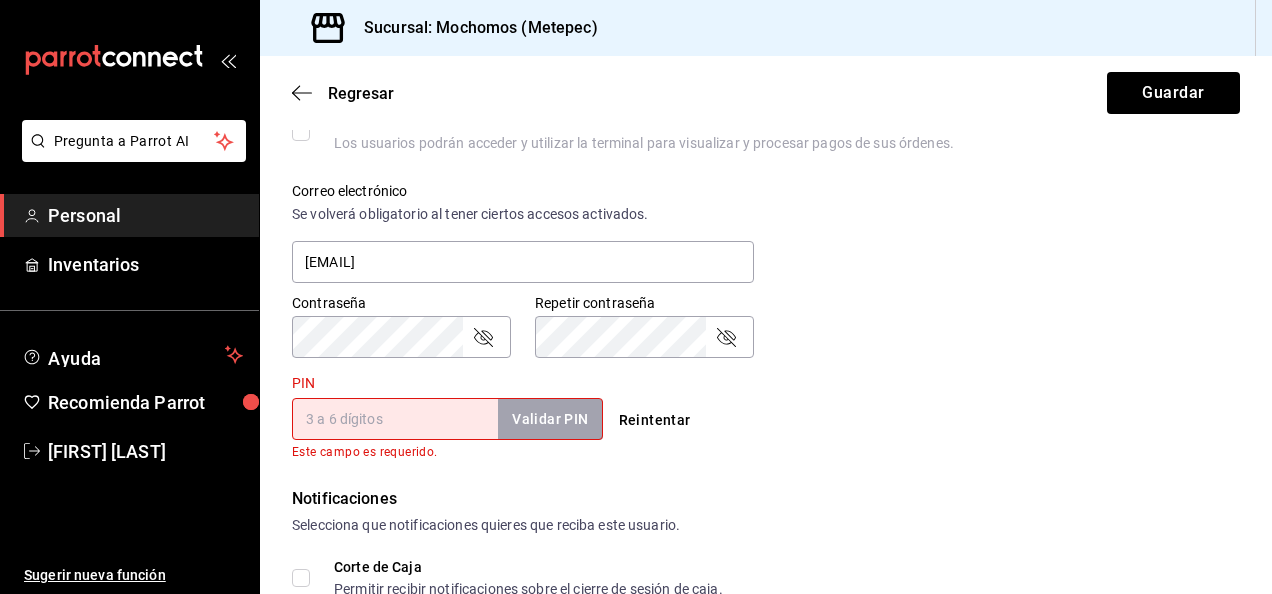 click on "Reintentar" at bounding box center (655, 420) 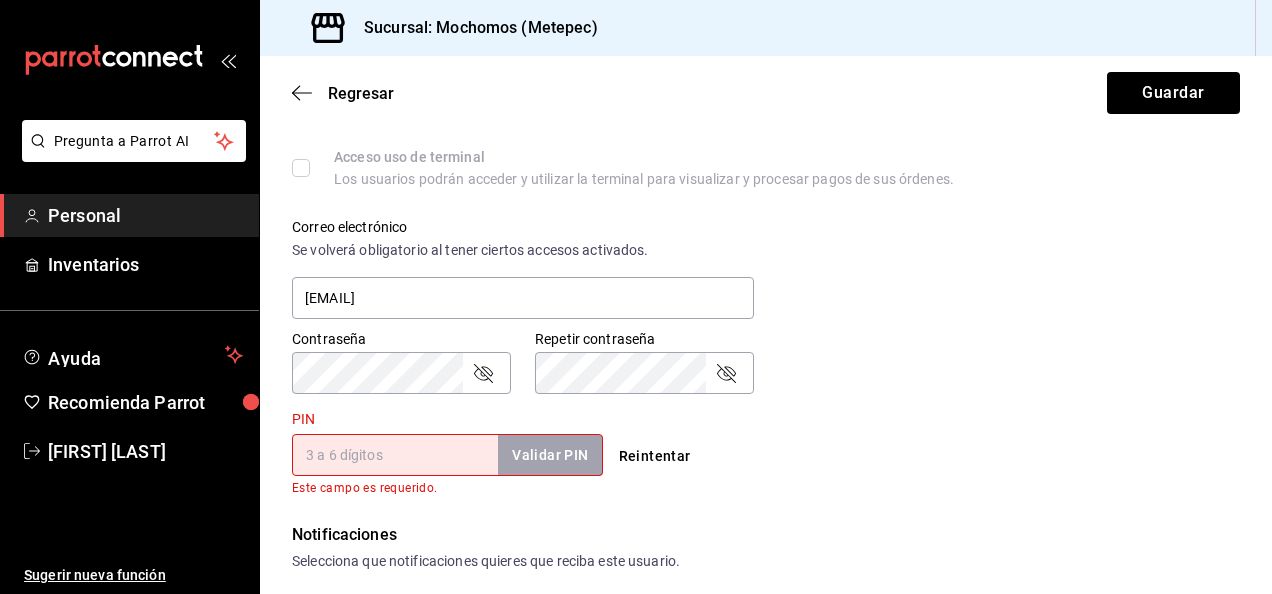 scroll, scrollTop: 632, scrollLeft: 0, axis: vertical 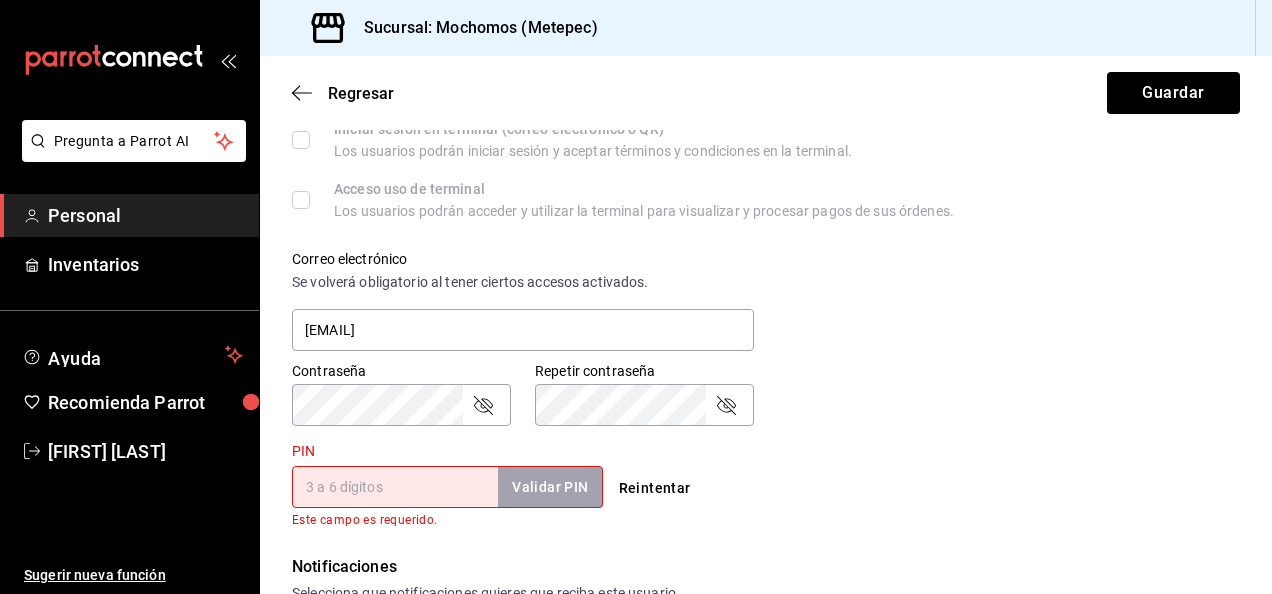 click on "PIN" at bounding box center (395, 487) 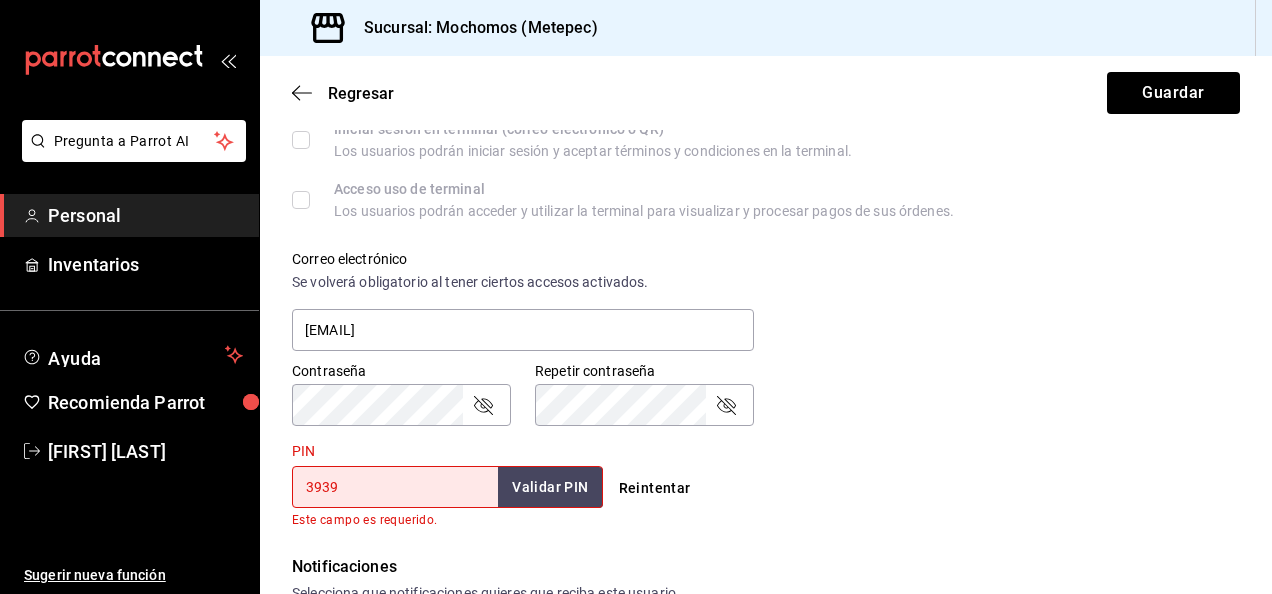 type on "3939" 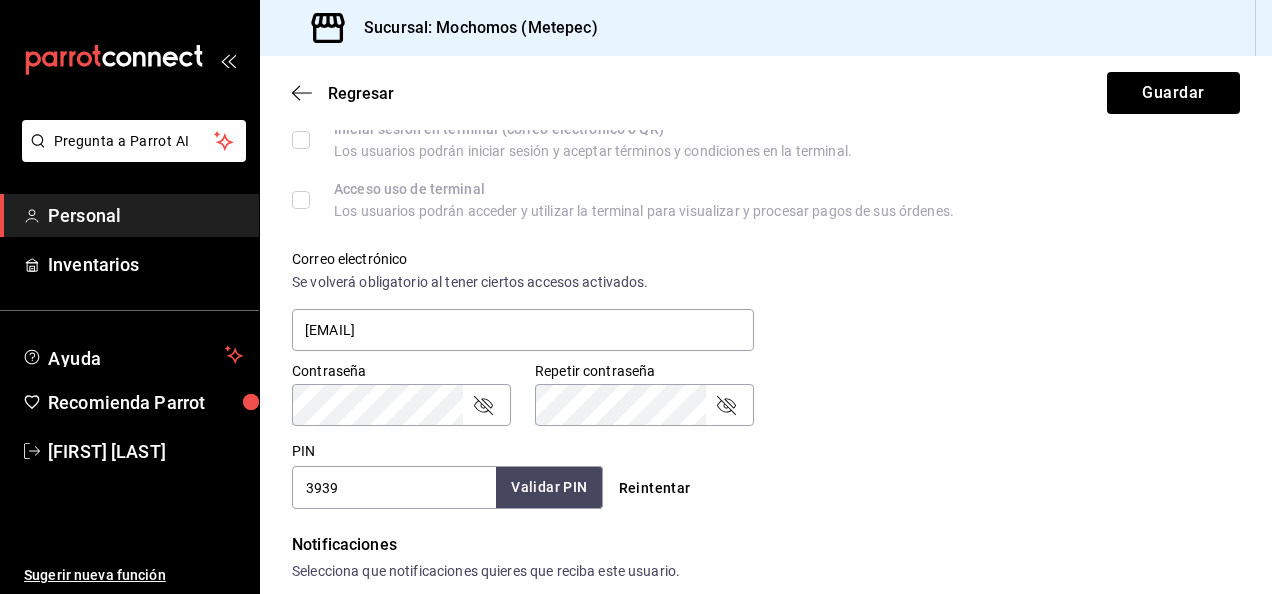 click on "Validar PIN" at bounding box center [549, 487] 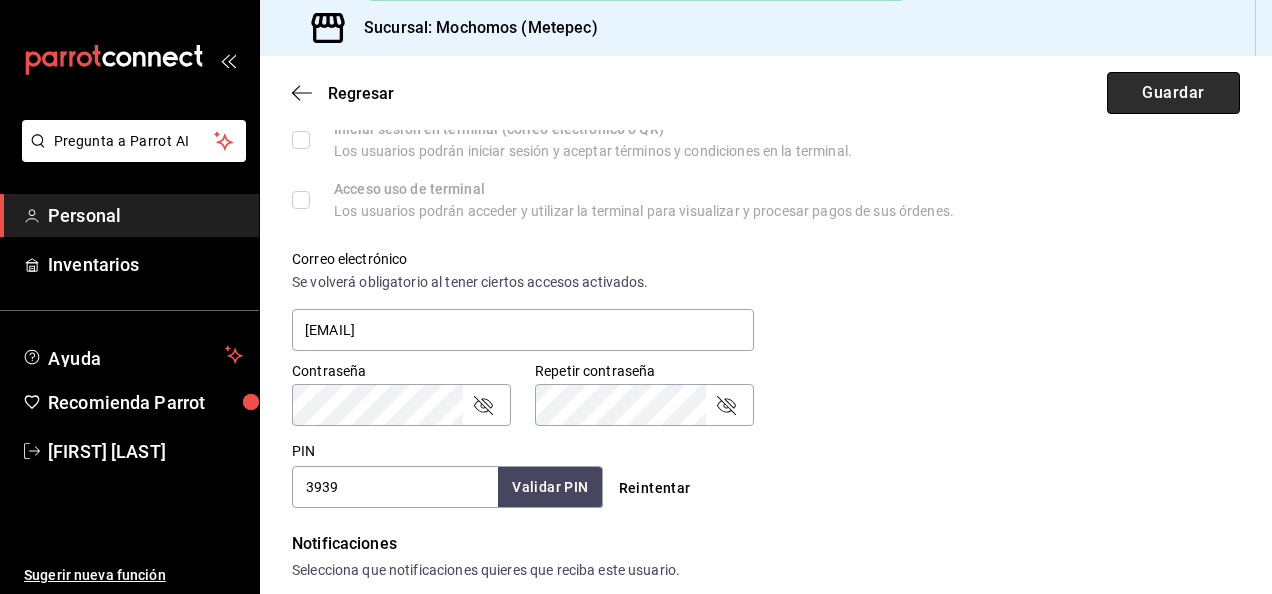 click on "Guardar" at bounding box center (1173, 93) 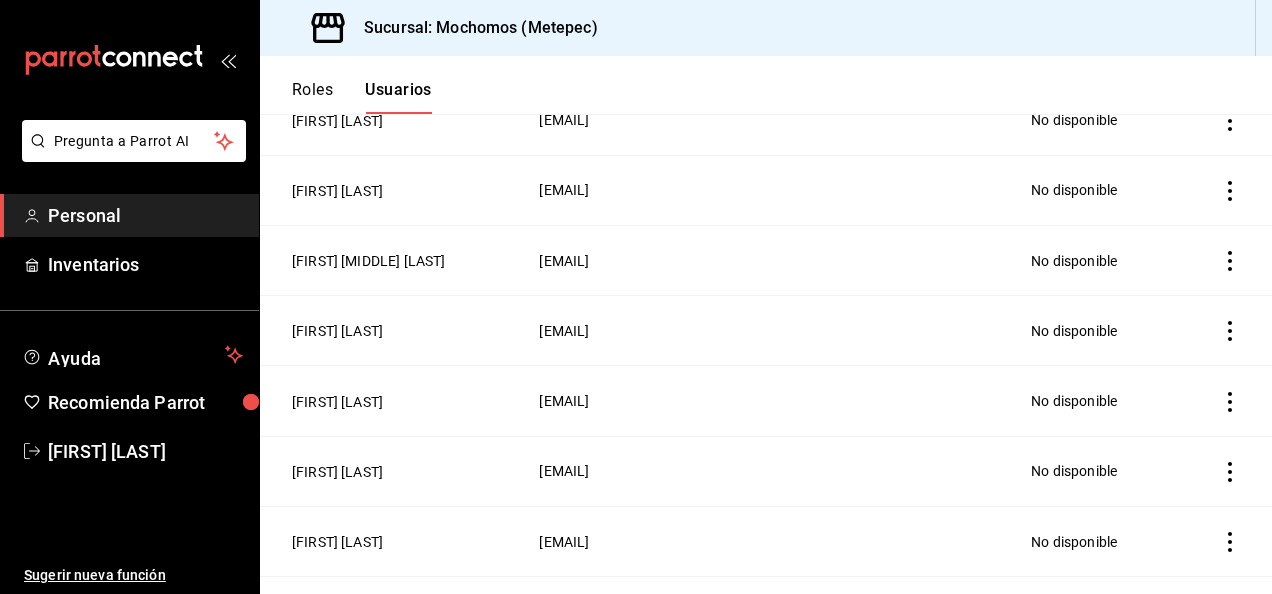 scroll, scrollTop: 0, scrollLeft: 0, axis: both 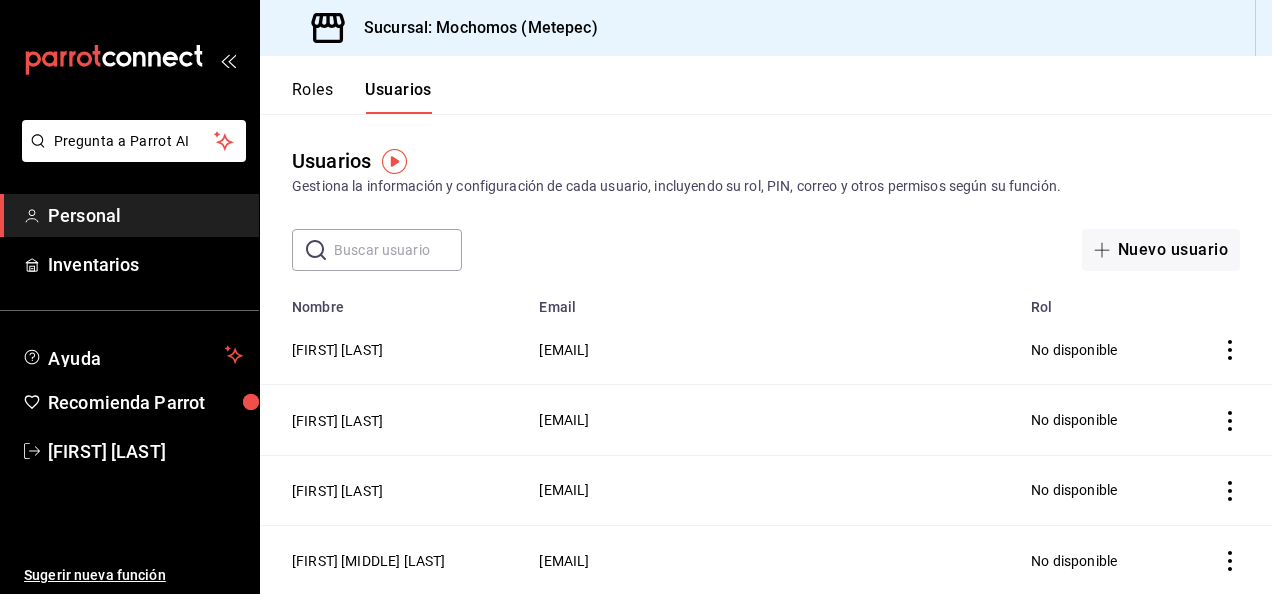 click at bounding box center [398, 250] 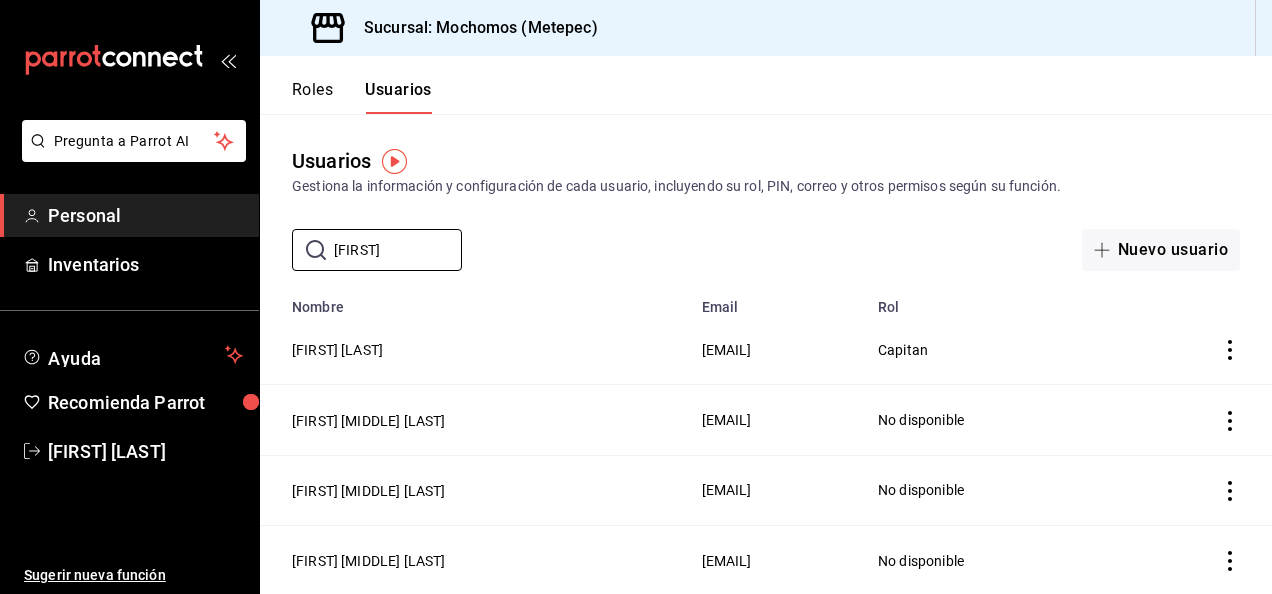 click 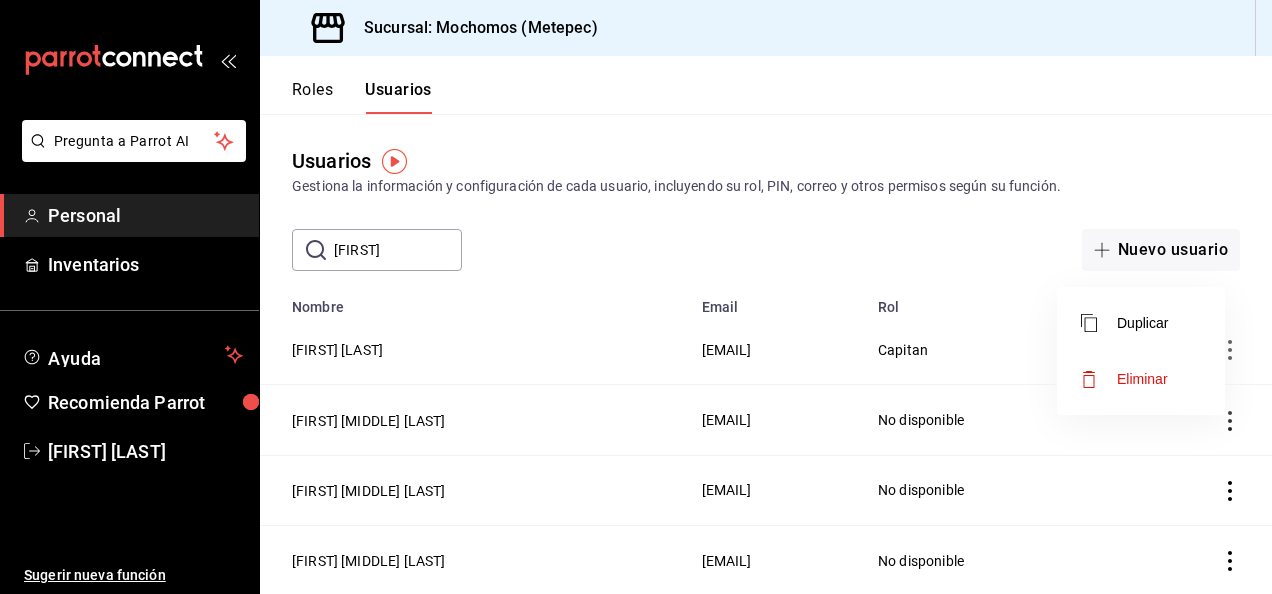 click at bounding box center (636, 297) 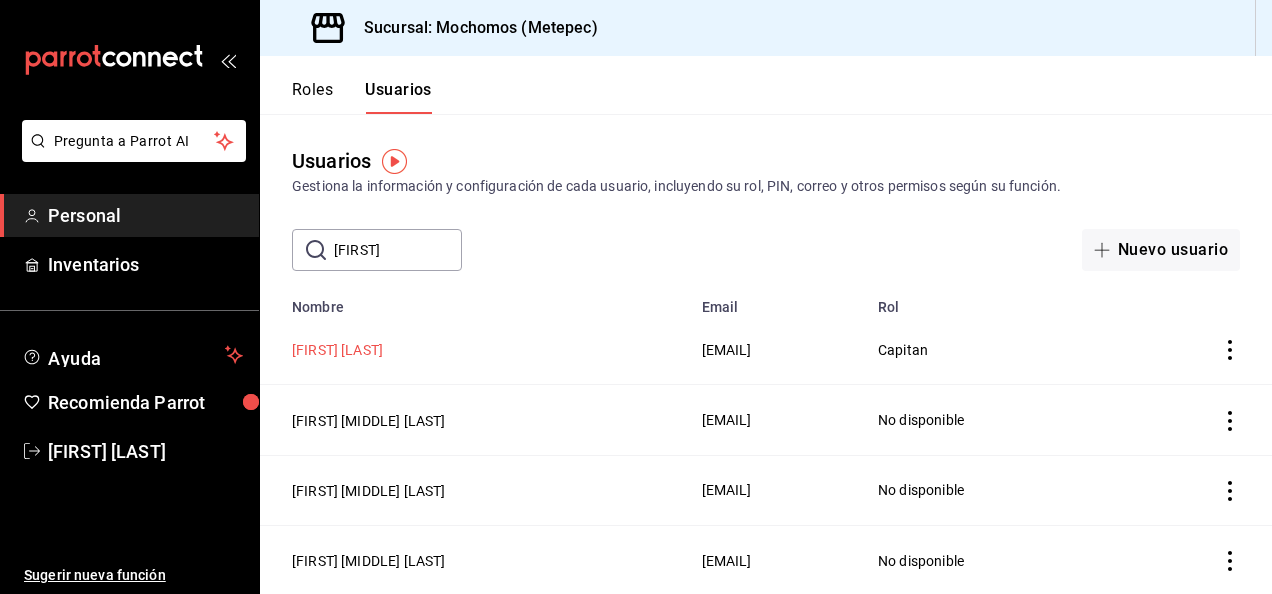 click on "[FIRST] [LAST]" at bounding box center (337, 350) 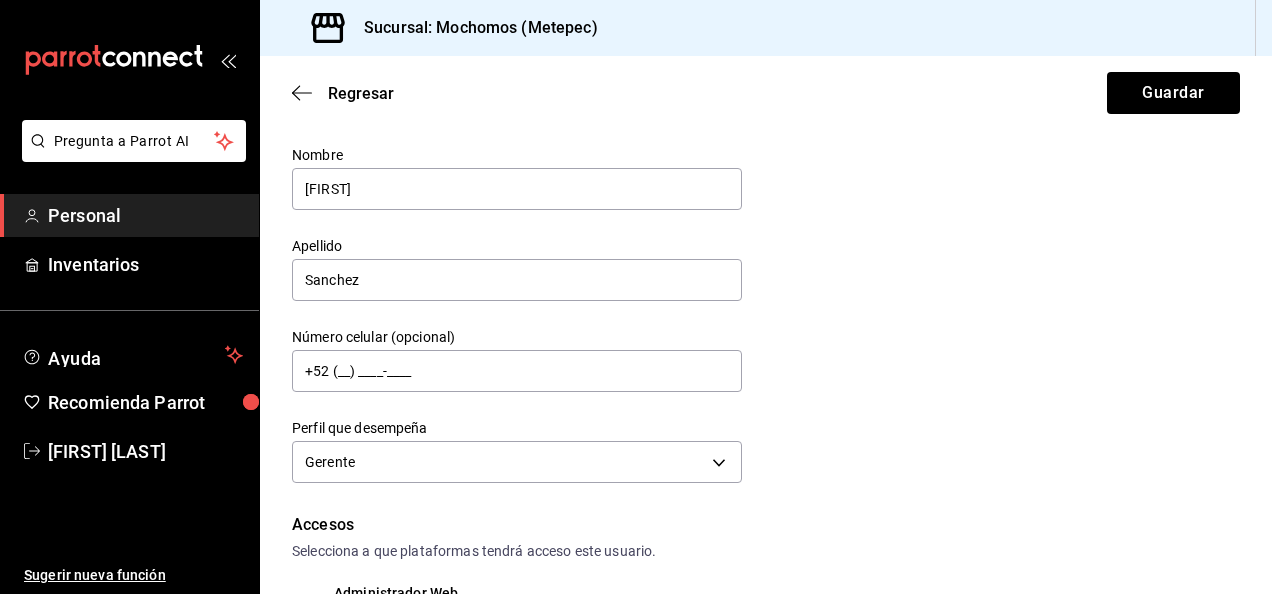 scroll, scrollTop: 0, scrollLeft: 0, axis: both 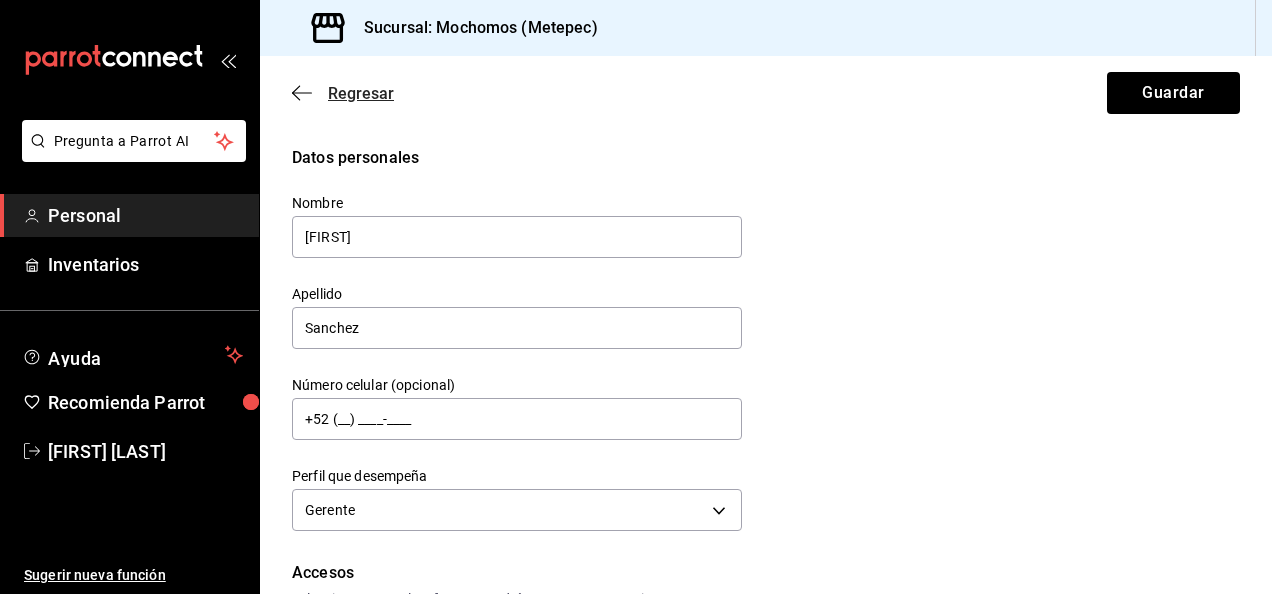 click 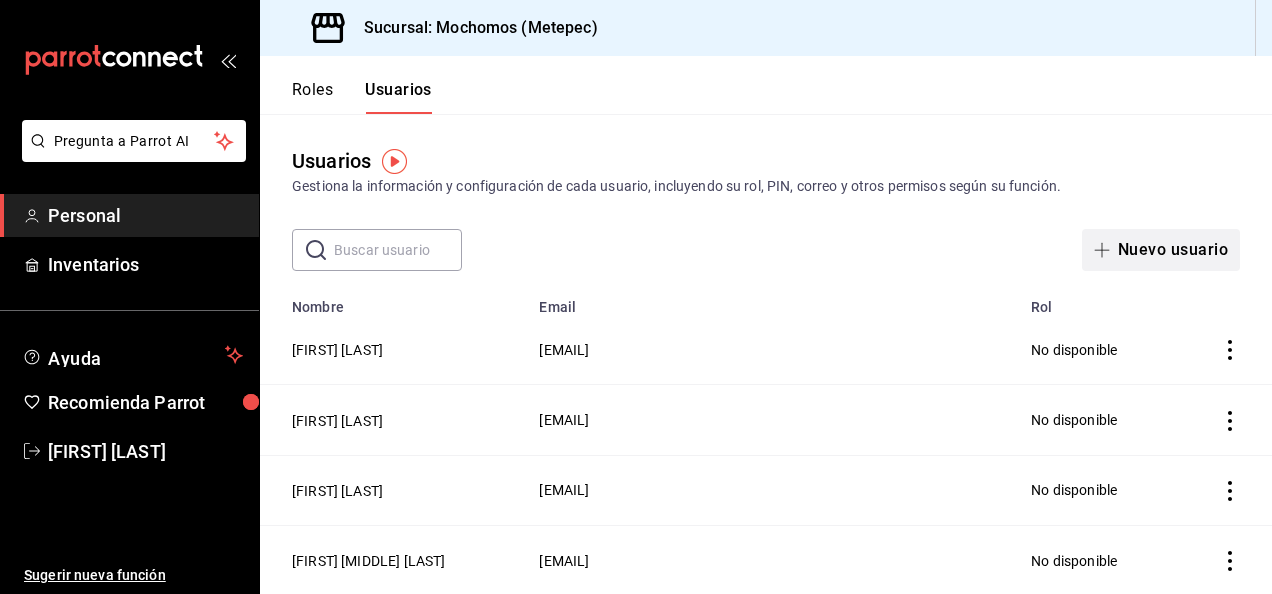 click on "Nuevo usuario" at bounding box center (1161, 250) 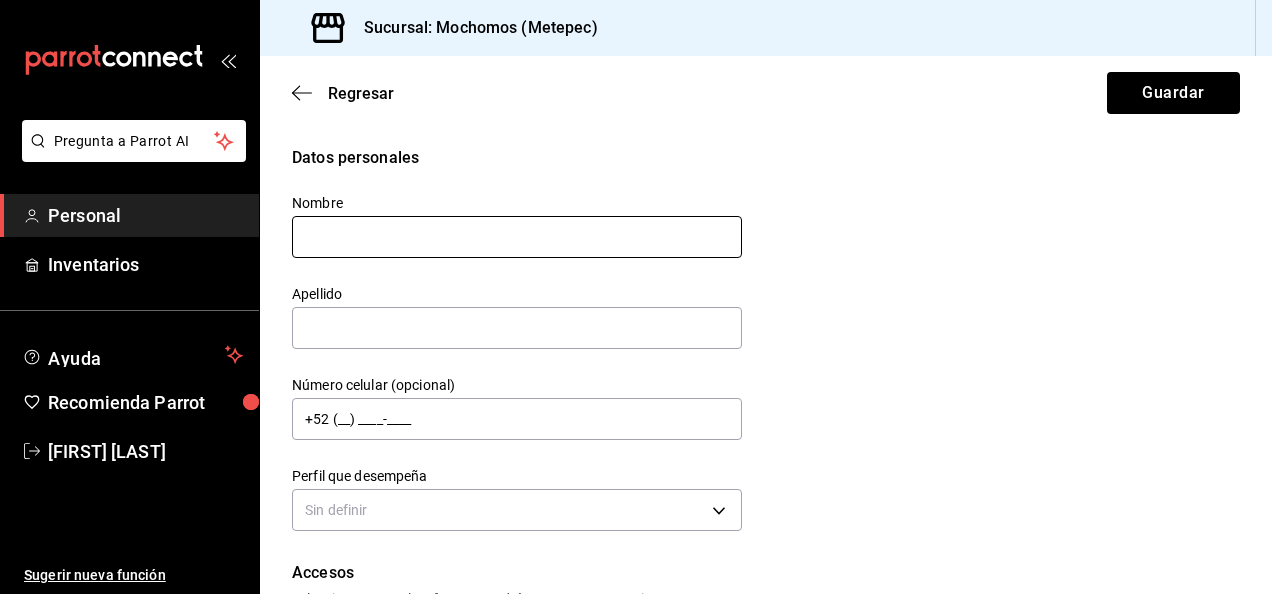 click at bounding box center [517, 237] 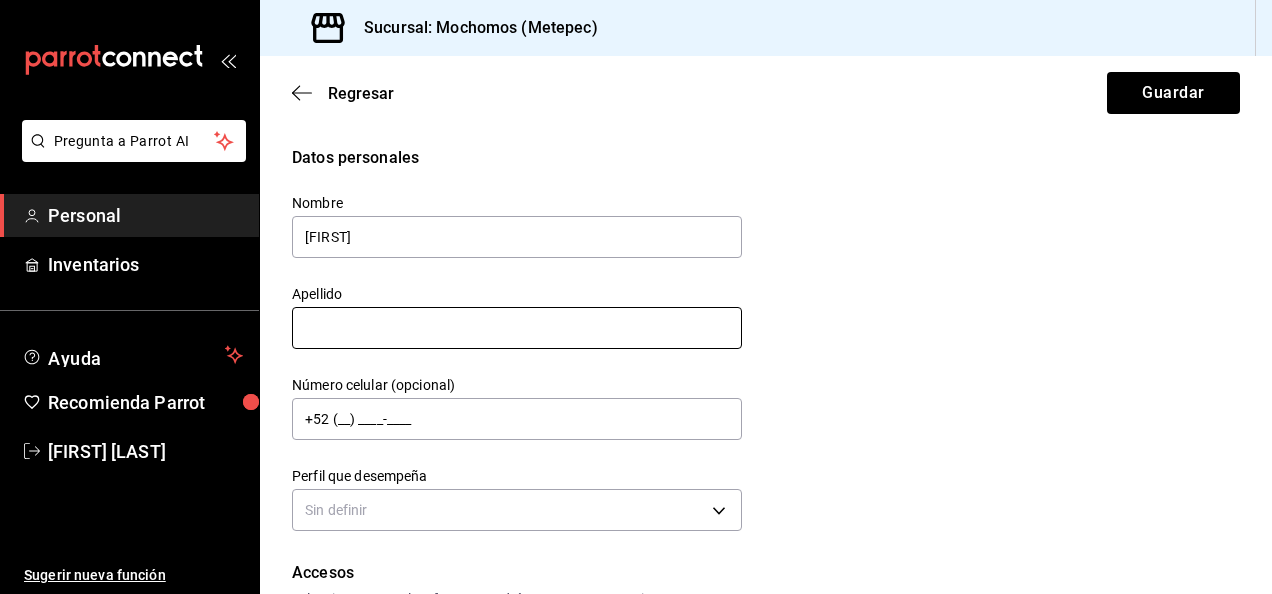type on "[FIRST]" 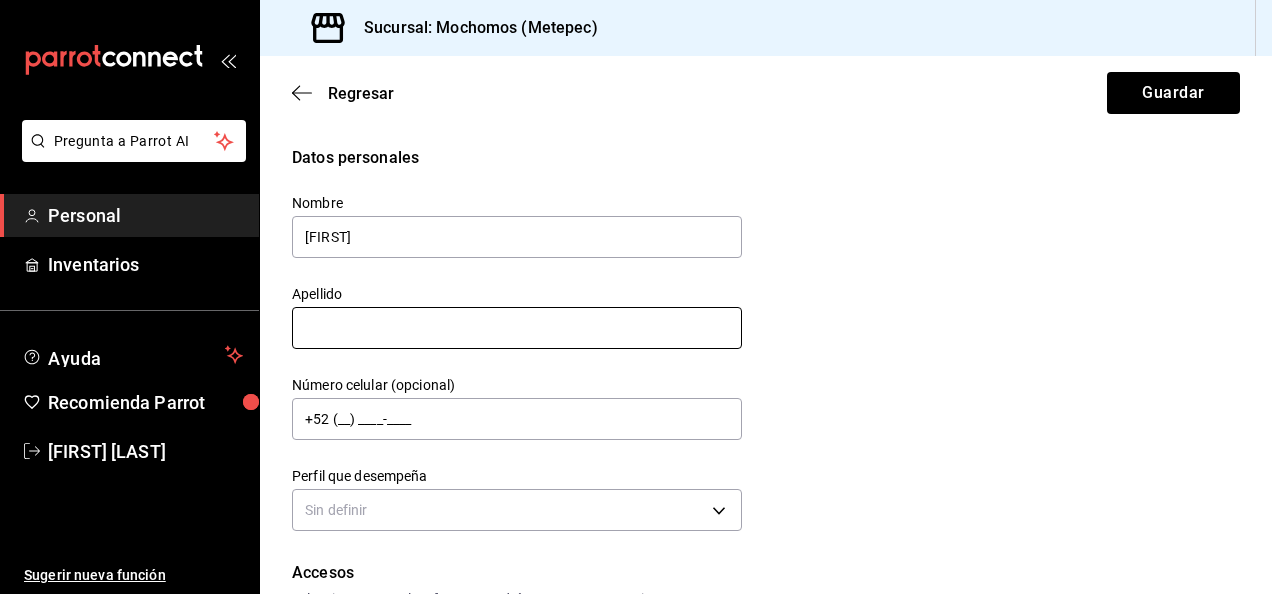 click at bounding box center [517, 328] 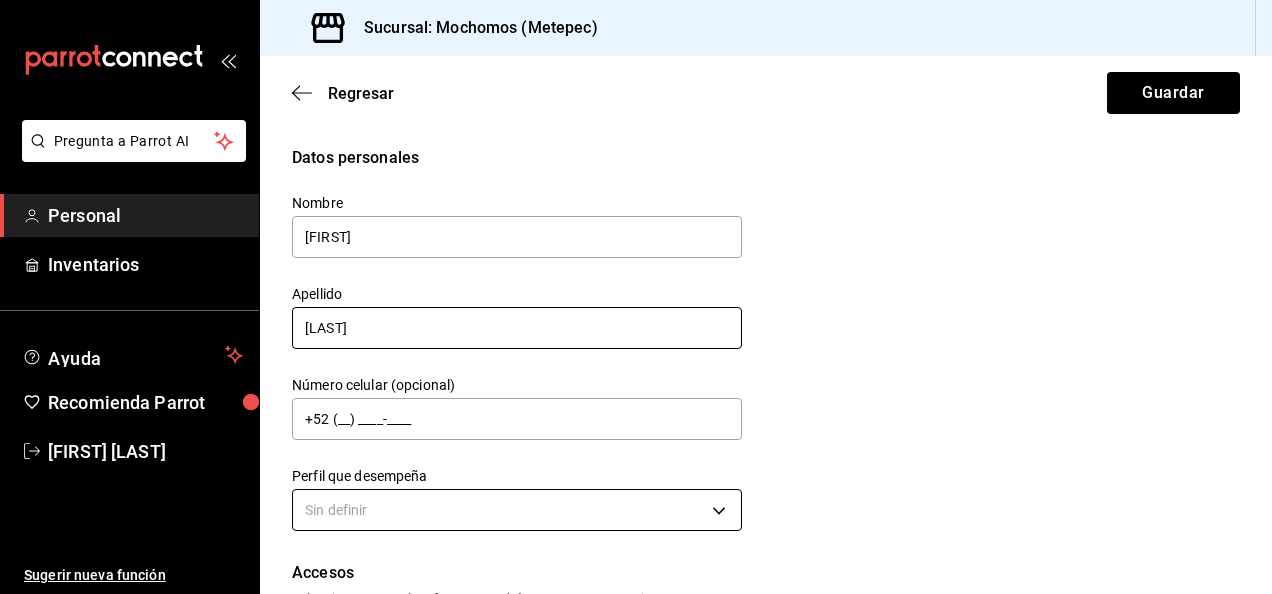type on "[LAST]" 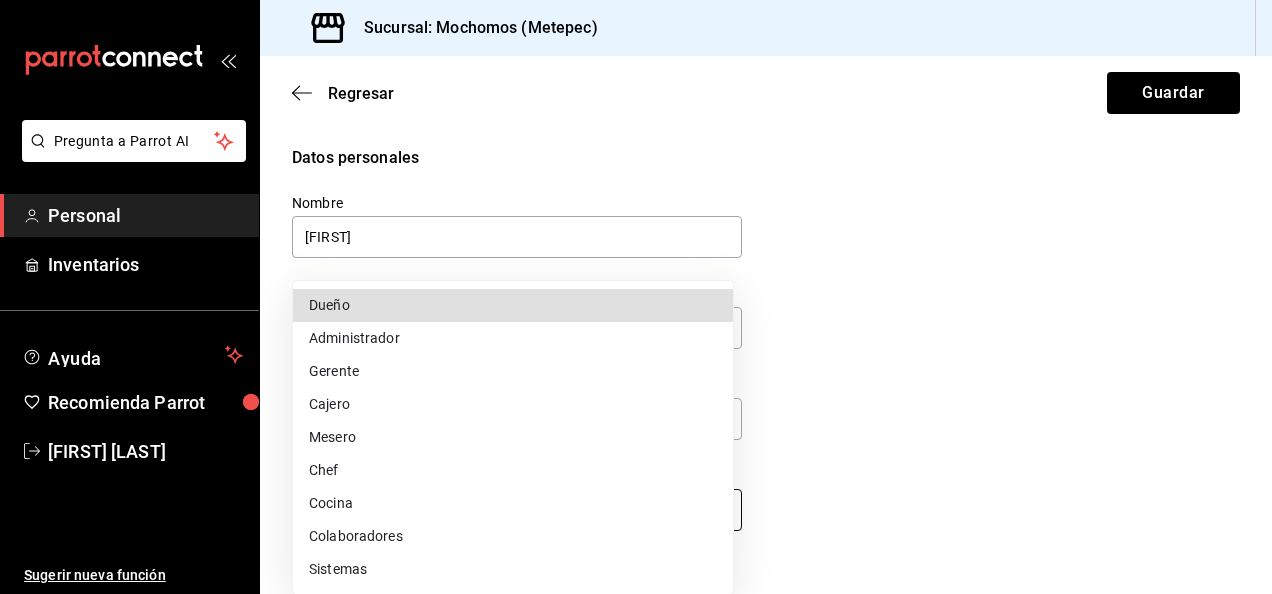 click on "Pregunta a Parrot AI Personal   Inventarios   Ayuda Recomienda Parrot   [FIRST] [LAST]   Sugerir nueva función   Sucursal: Mochomos ([CITY]) Regresar Guardar Datos personales Nombre GUSTAVO Apellido LOPEZ Número celular (opcional) +52 ([PHONE]) Perfil que desempeña Sin definir Accesos Selecciona a que plataformas tendrá acceso este usuario. Administrador Web Posibilidad de iniciar sesión en la oficina administrativa de un restaurante.  Acceso al Punto de venta Posibilidad de autenticarse en el POS mediante PIN.  Iniciar sesión en terminal (correo electrónico o QR) Los usuarios podrán iniciar sesión y aceptar términos y condiciones en la terminal. Acceso uso de terminal Los usuarios podrán acceder y utilizar la terminal para visualizar y procesar pagos de sus órdenes. Correo electrónico Se volverá obligatorio al tener ciertos accesos activados. Contraseña Contraseña Repetir contraseña Repetir contraseña PIN Validar PIN ​ Generar PIN automático Notificaciones Corte de Caja Roles" at bounding box center (636, 297) 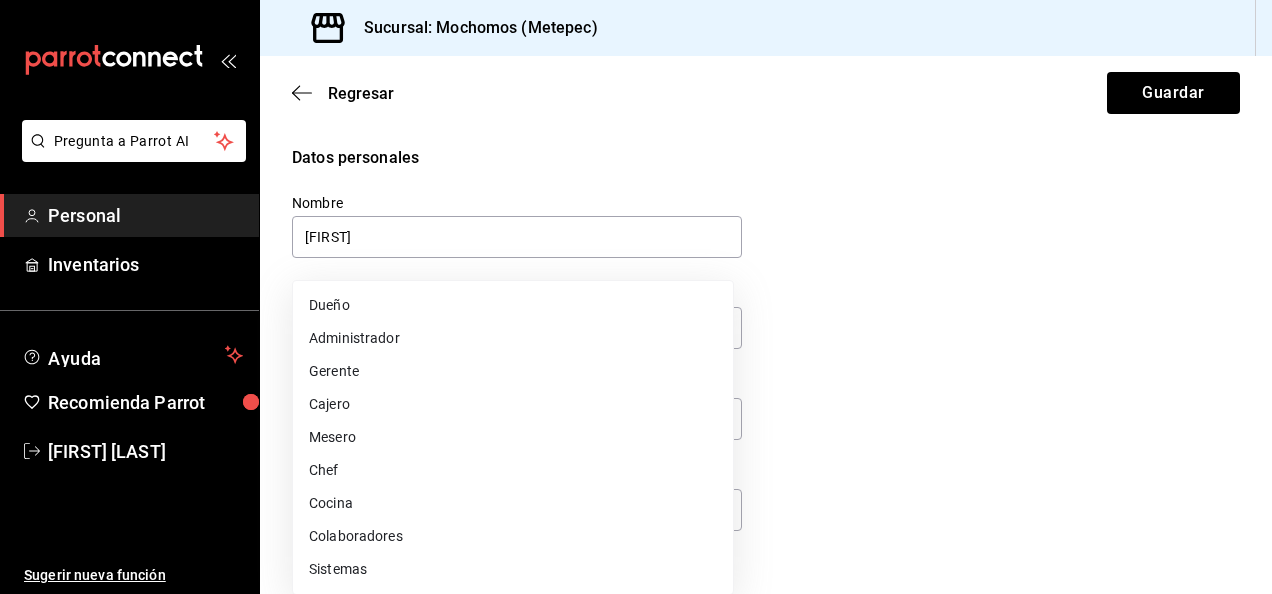 click at bounding box center [636, 297] 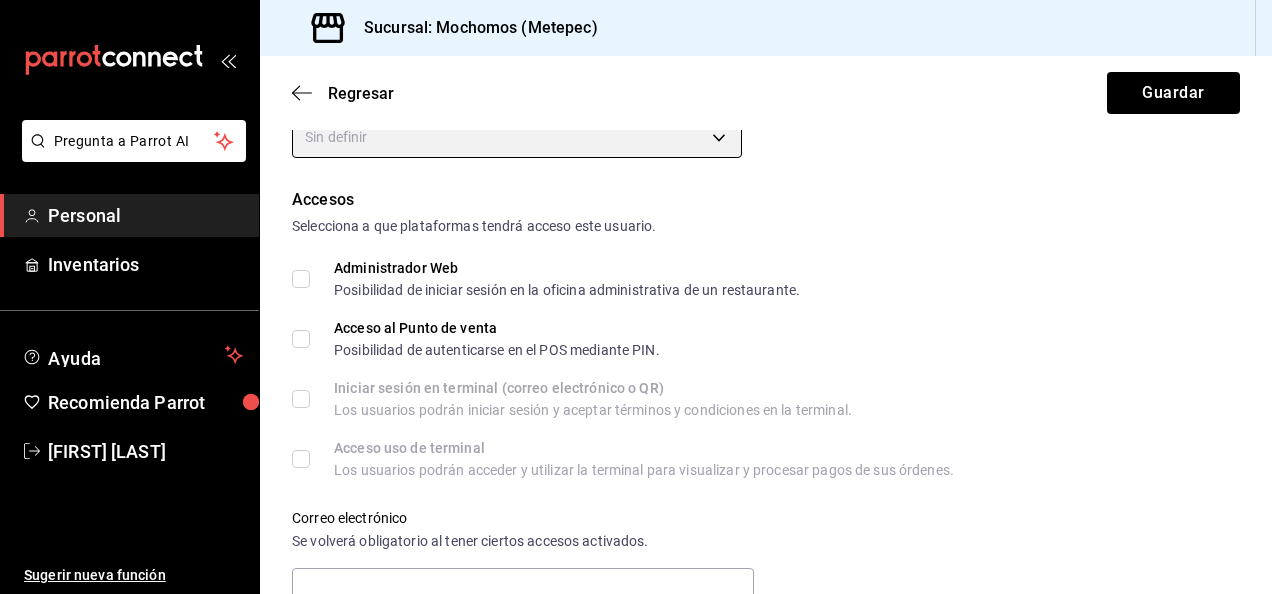 scroll, scrollTop: 400, scrollLeft: 0, axis: vertical 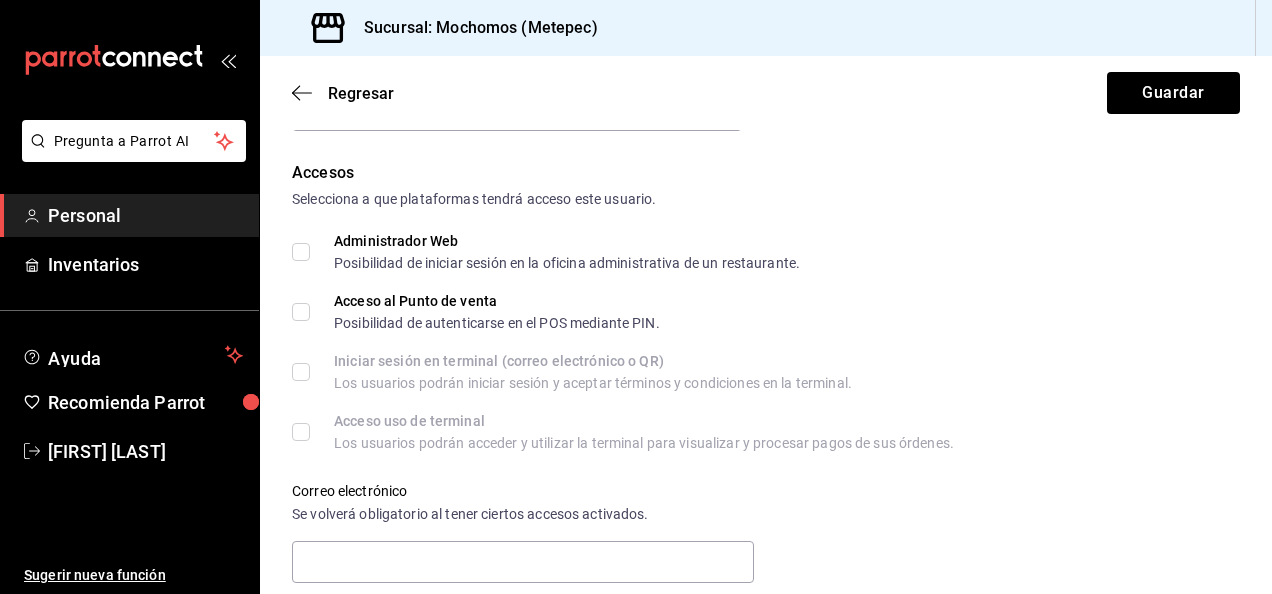 click on "Acceso al Punto de venta Posibilidad de autenticarse en el POS mediante PIN." at bounding box center (301, 312) 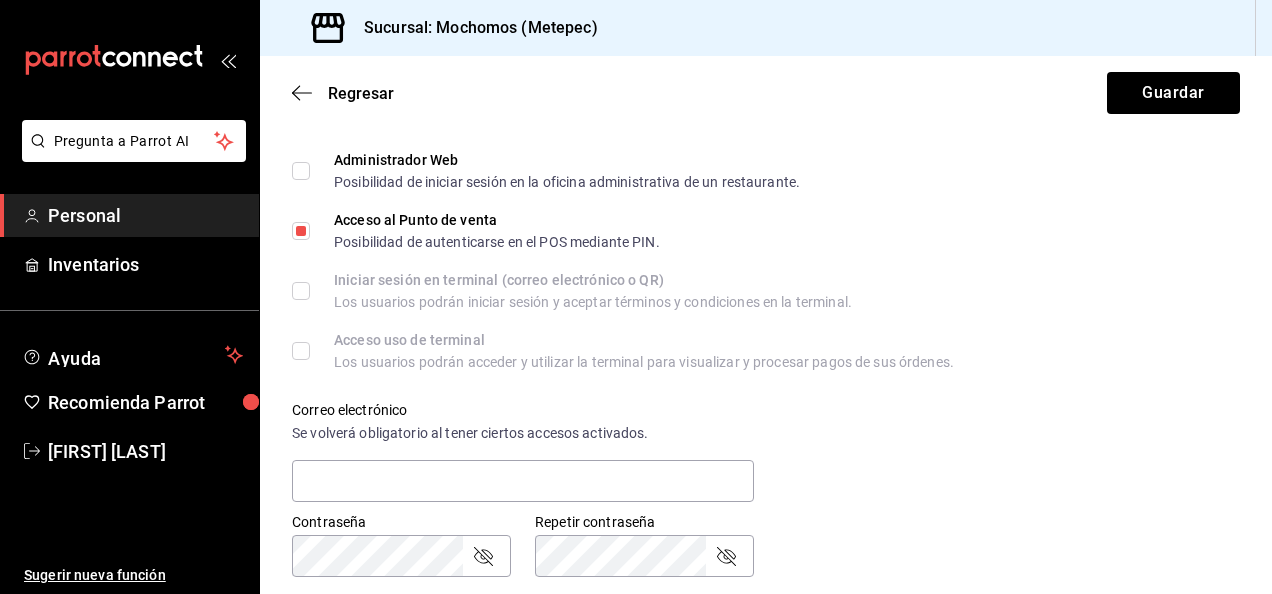 scroll, scrollTop: 800, scrollLeft: 0, axis: vertical 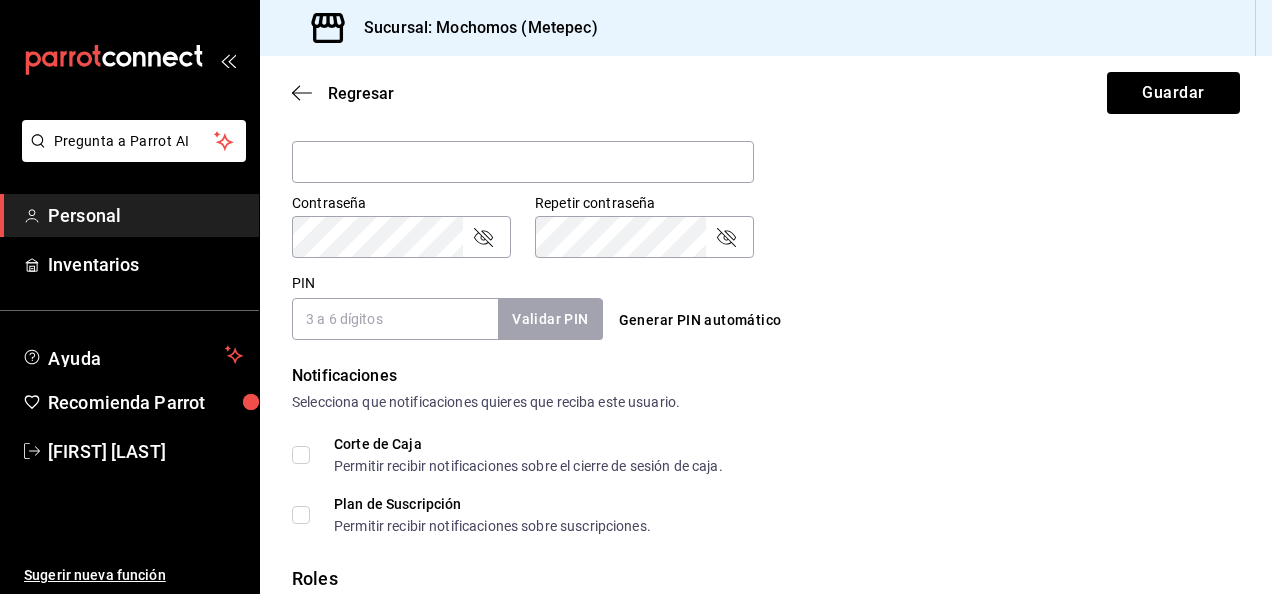 click on "PIN" at bounding box center (395, 319) 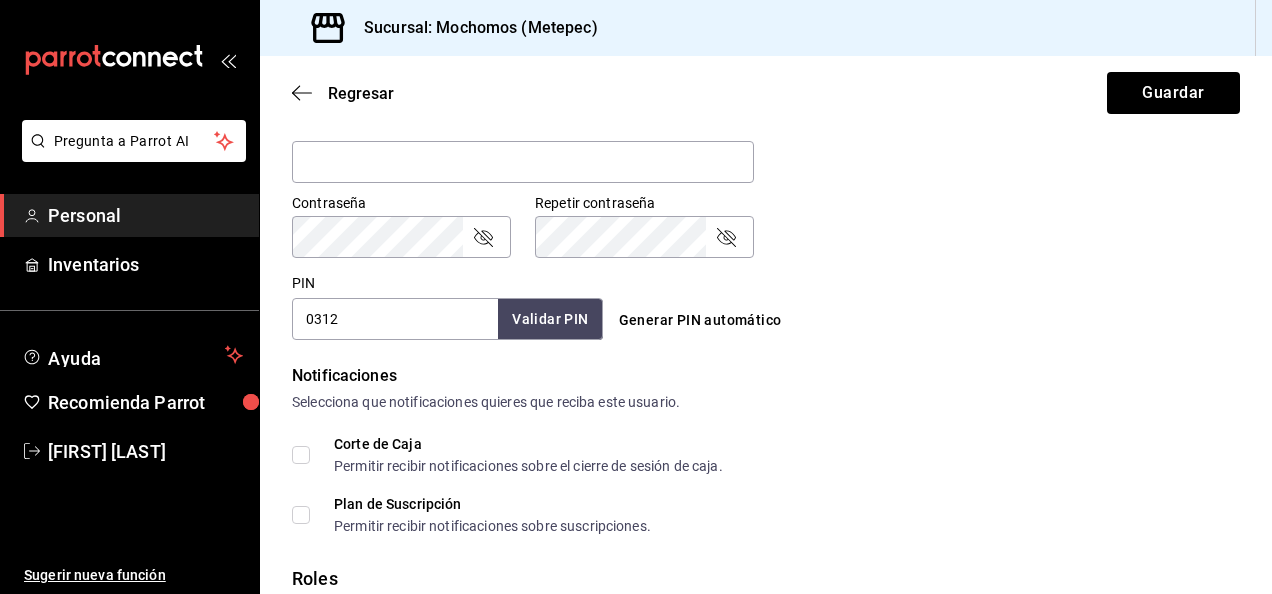 type on "0312" 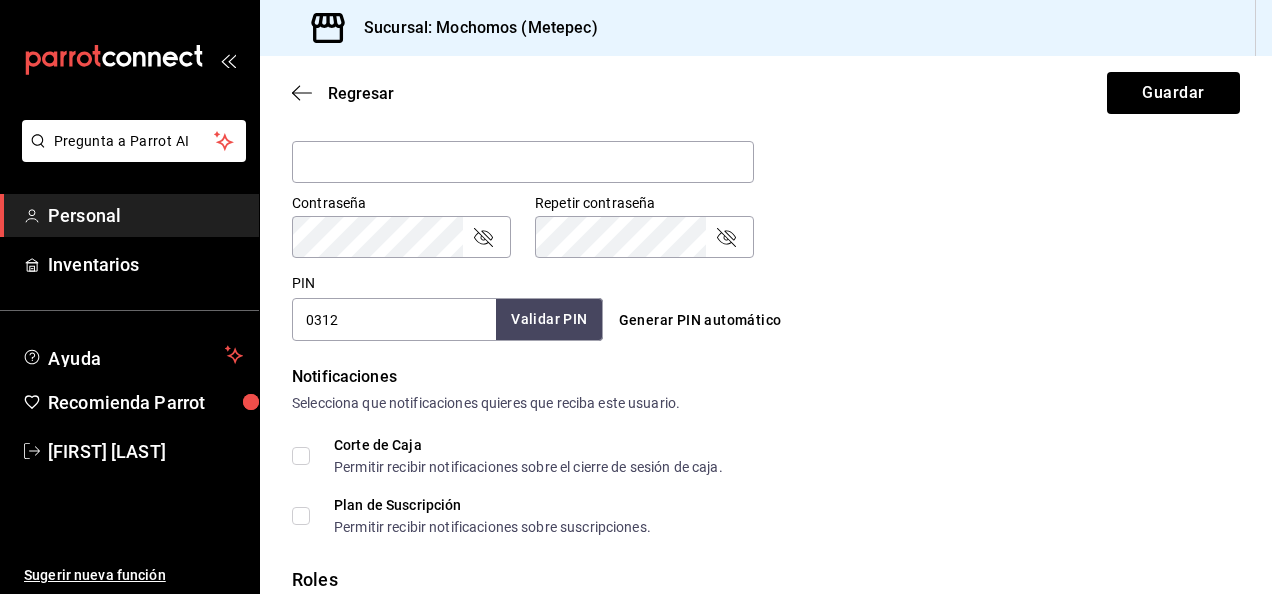 click on "Validar PIN" at bounding box center (549, 319) 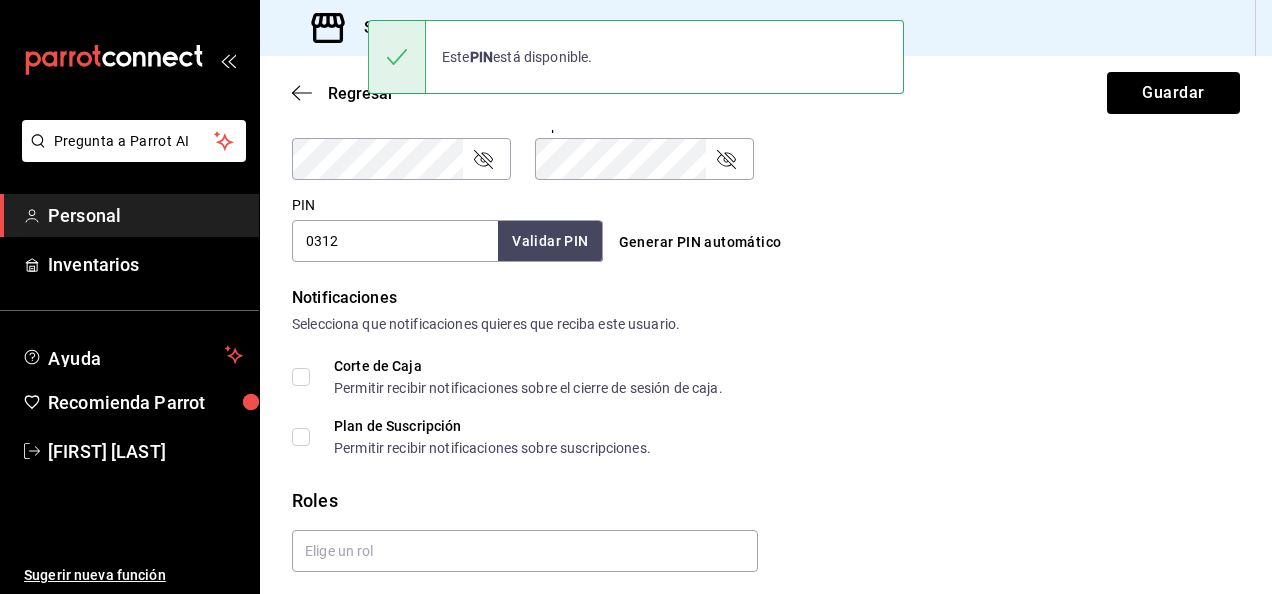 scroll, scrollTop: 944, scrollLeft: 0, axis: vertical 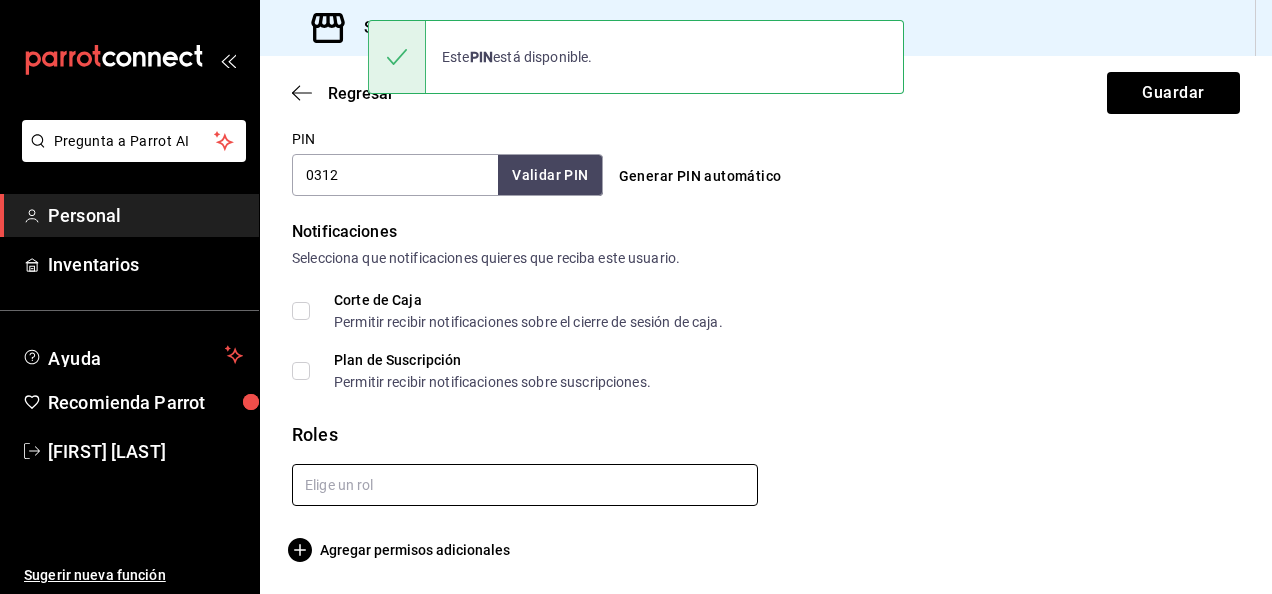click at bounding box center [525, 485] 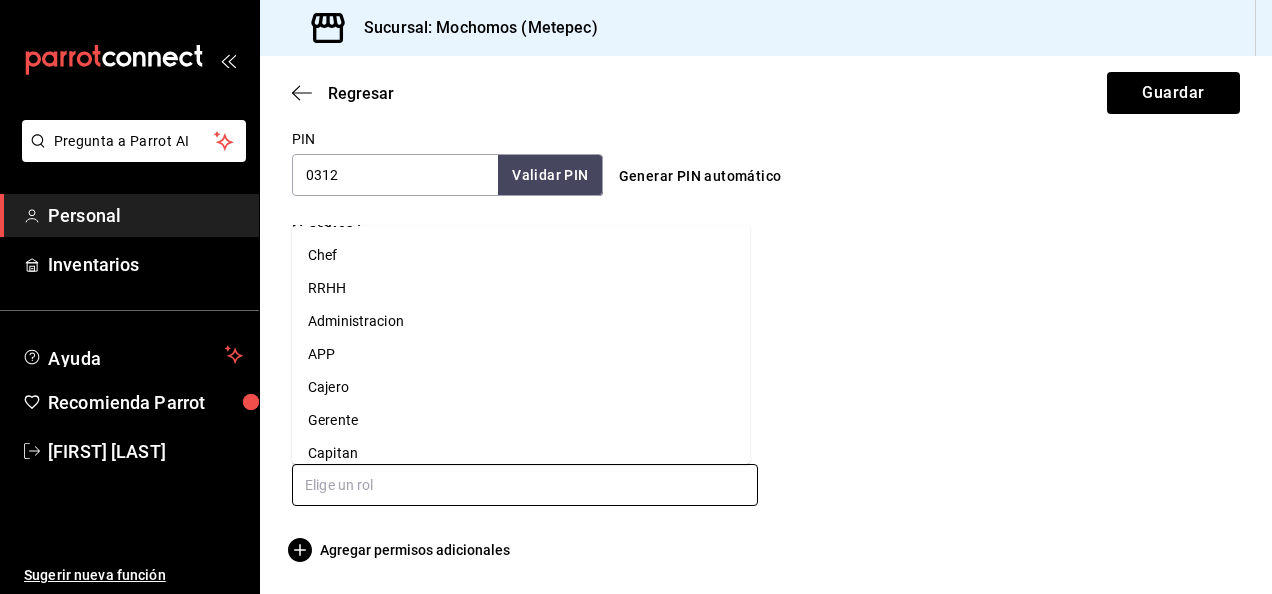 scroll, scrollTop: 174, scrollLeft: 0, axis: vertical 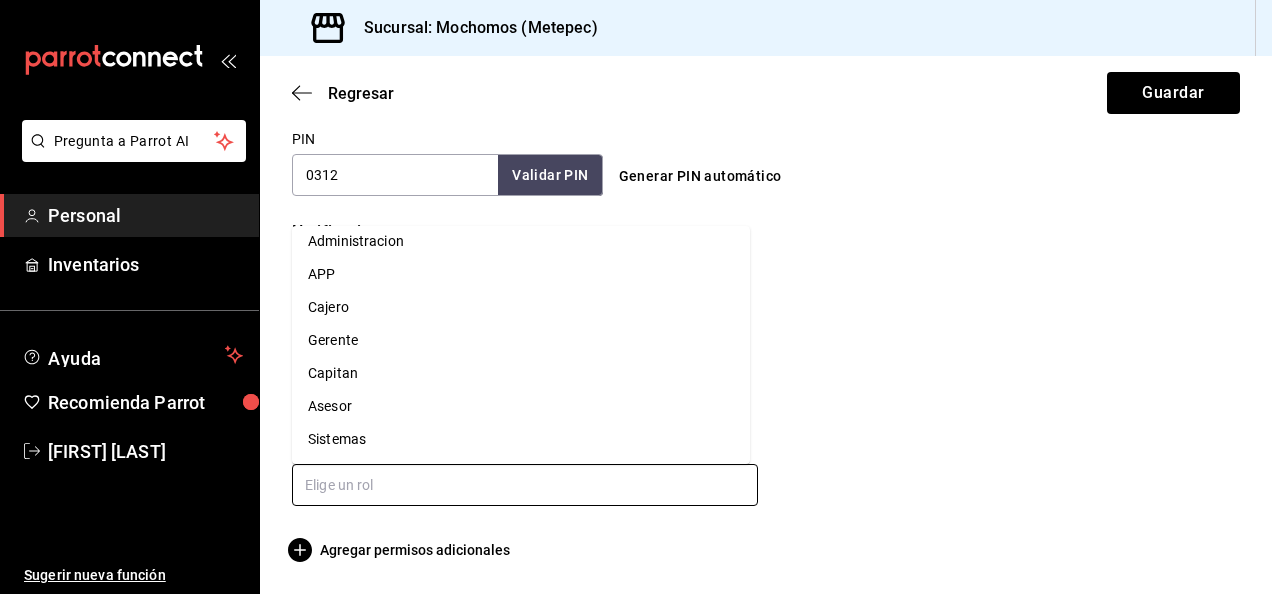 click on "Capitan" at bounding box center [521, 373] 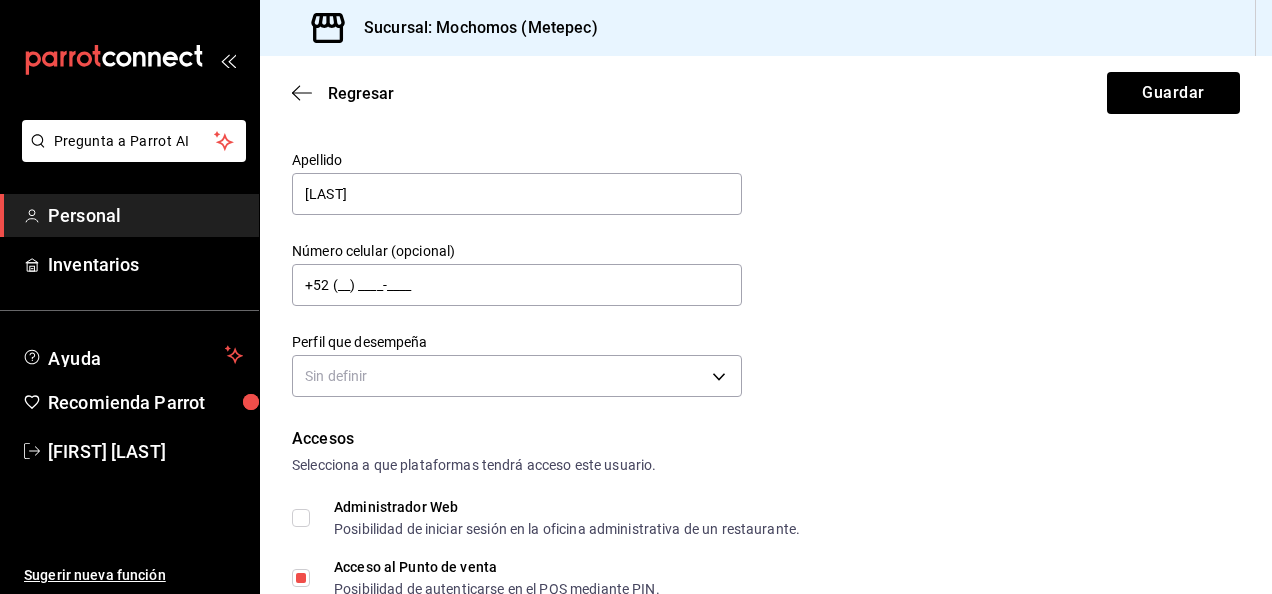 scroll, scrollTop: 0, scrollLeft: 0, axis: both 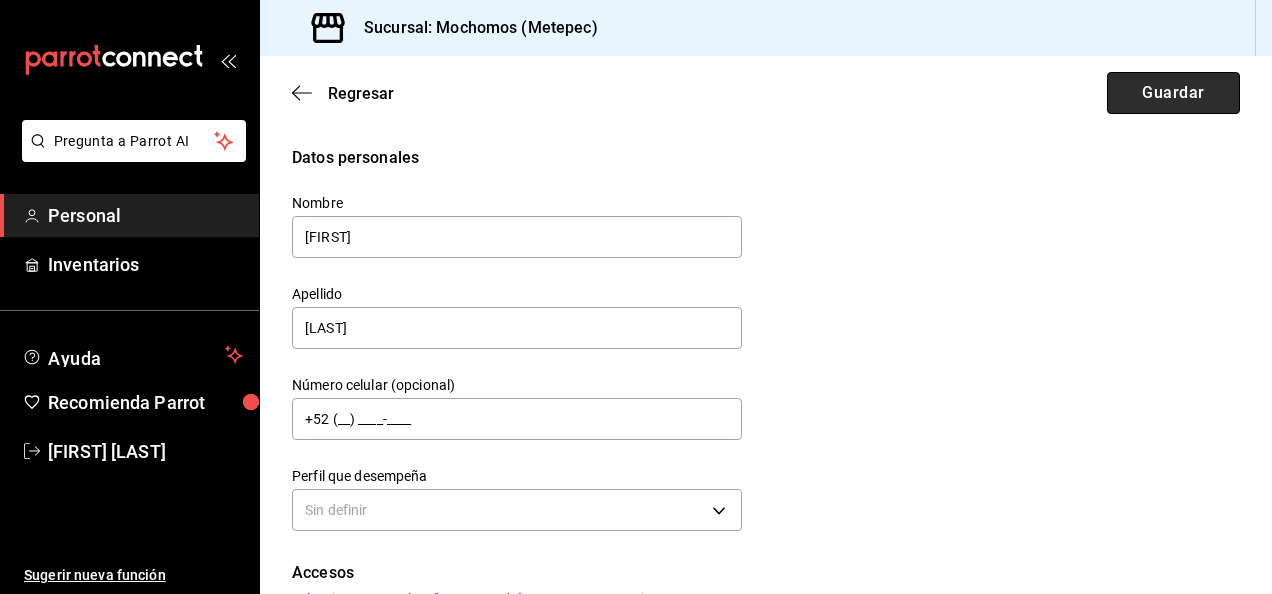 click on "Guardar" at bounding box center (1173, 93) 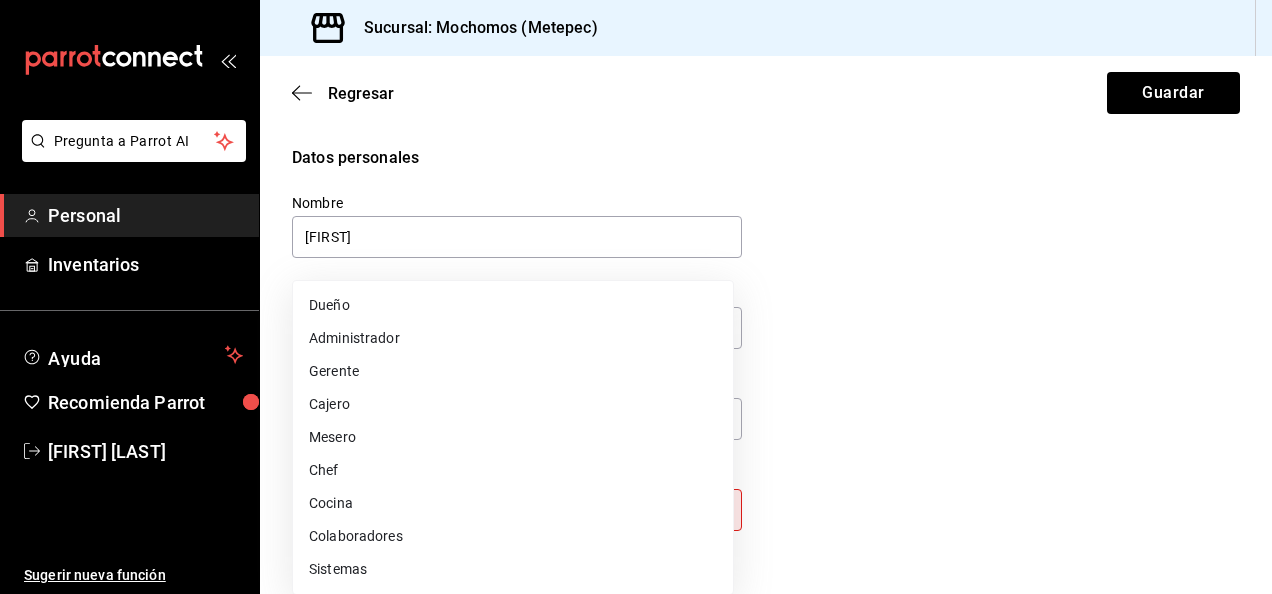 click on "Pregunta a Parrot AI Personal   Inventarios   Ayuda Recomienda Parrot   [FIRST] [LAST]   Sugerir nueva función   Sucursal: Mochomos ([CITY]) Regresar Guardar Datos personales Nombre GUSTAVO Apellido LOPEZ Número celular (opcional) +52 ([PHONE]) Perfil que desempeña Sin definir Este campo es requerido. Elige una opción. Accesos Selecciona a que plataformas tendrá acceso este usuario. Administrador Web Posibilidad de iniciar sesión en la oficina administrativa de un restaurante.  Acceso al Punto de venta Posibilidad de autenticarse en el POS mediante PIN.  Iniciar sesión en terminal (correo electrónico o QR) Los usuarios podrán iniciar sesión y aceptar términos y condiciones en la terminal. Acceso uso de terminal Los usuarios podrán acceder y utilizar la terminal para visualizar y procesar pagos de sus órdenes. Correo electrónico Se volverá obligatorio al tener ciertos accesos activados. Contraseña Contraseña Repetir contraseña Repetir contraseña PIN 0312 Validar PIN ​ Notificaciones" at bounding box center (636, 297) 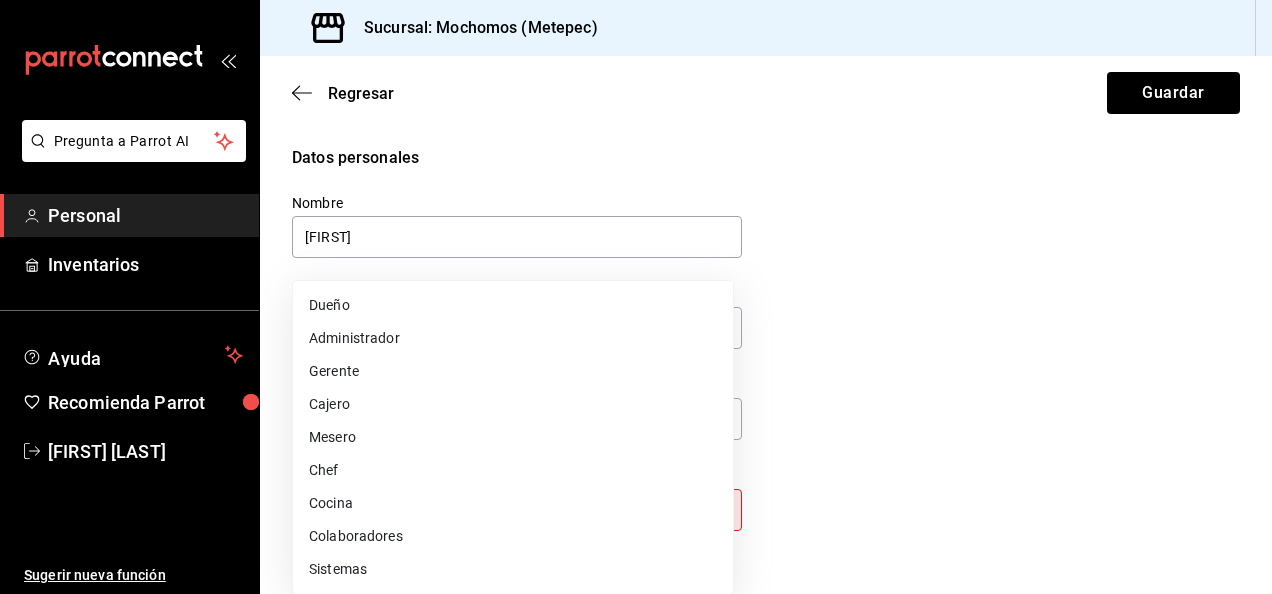 click on "Gerente" at bounding box center [513, 371] 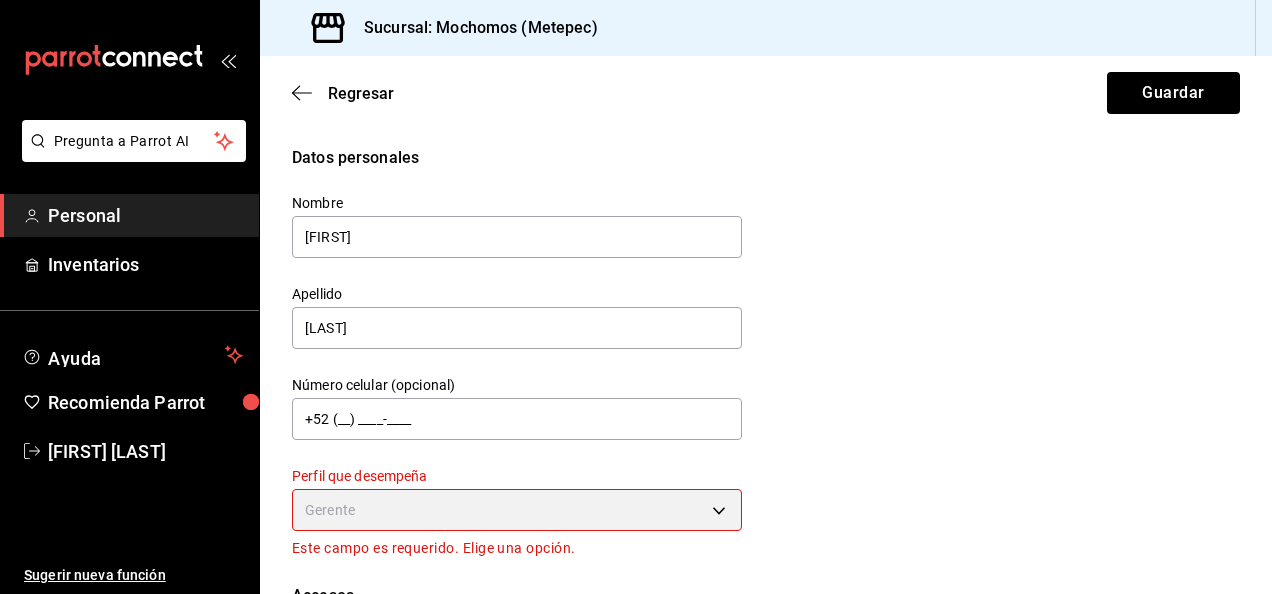 type on "MANAGER" 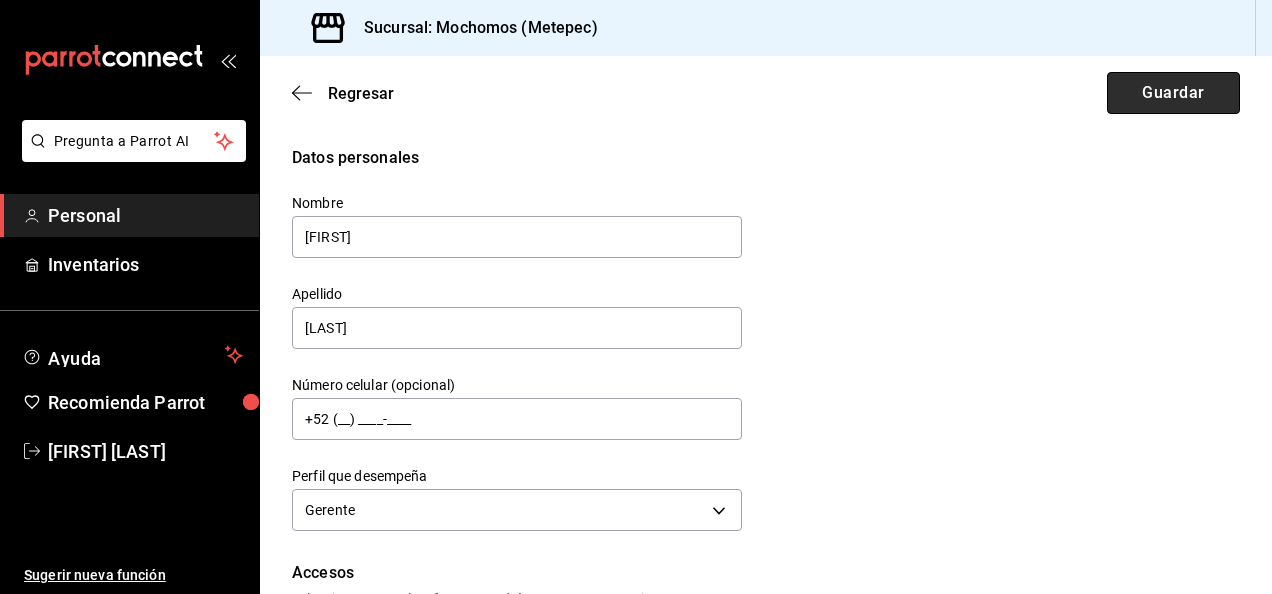 click on "Guardar" at bounding box center (1173, 93) 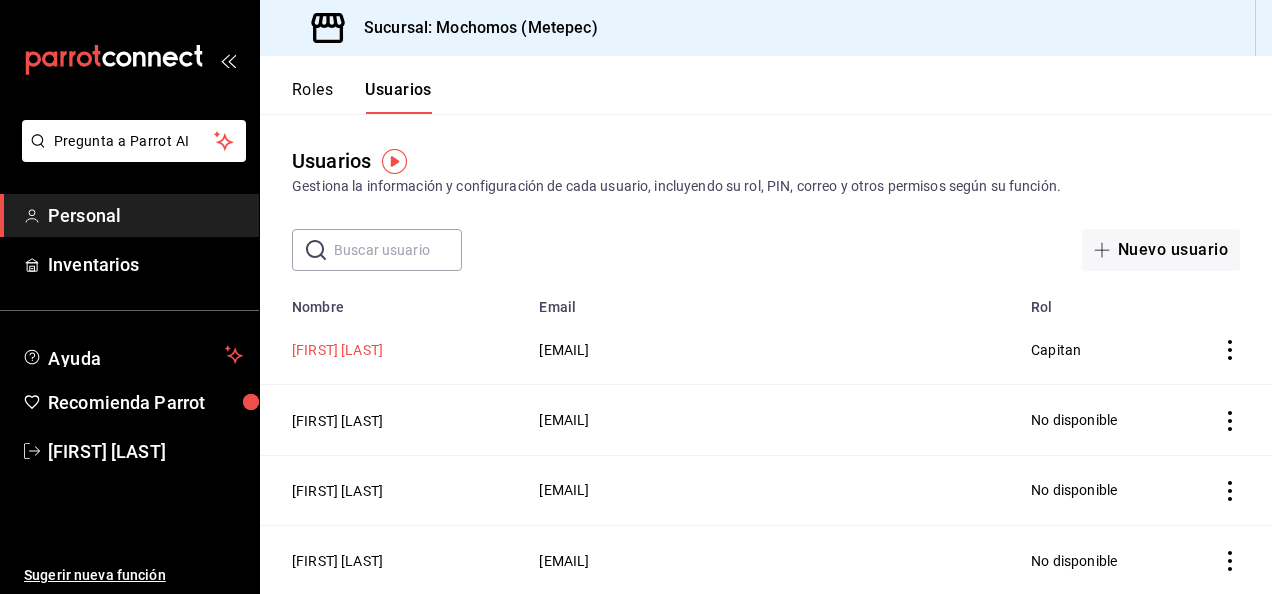click on "[FIRST] [LAST]" at bounding box center [337, 350] 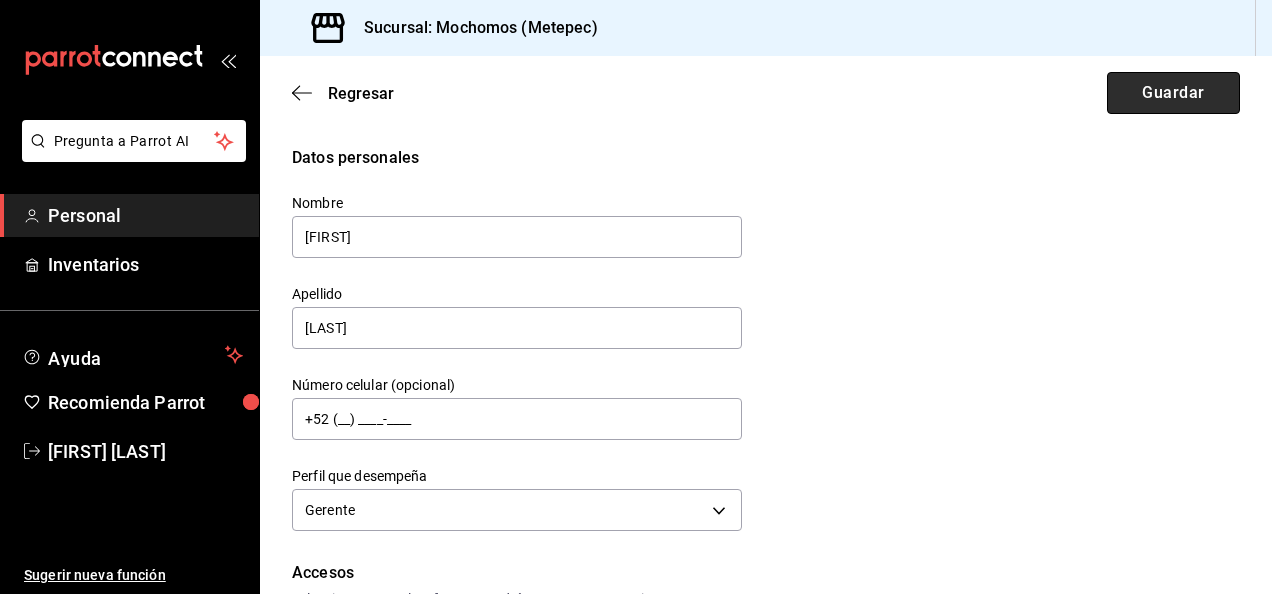click on "Guardar" at bounding box center [1173, 93] 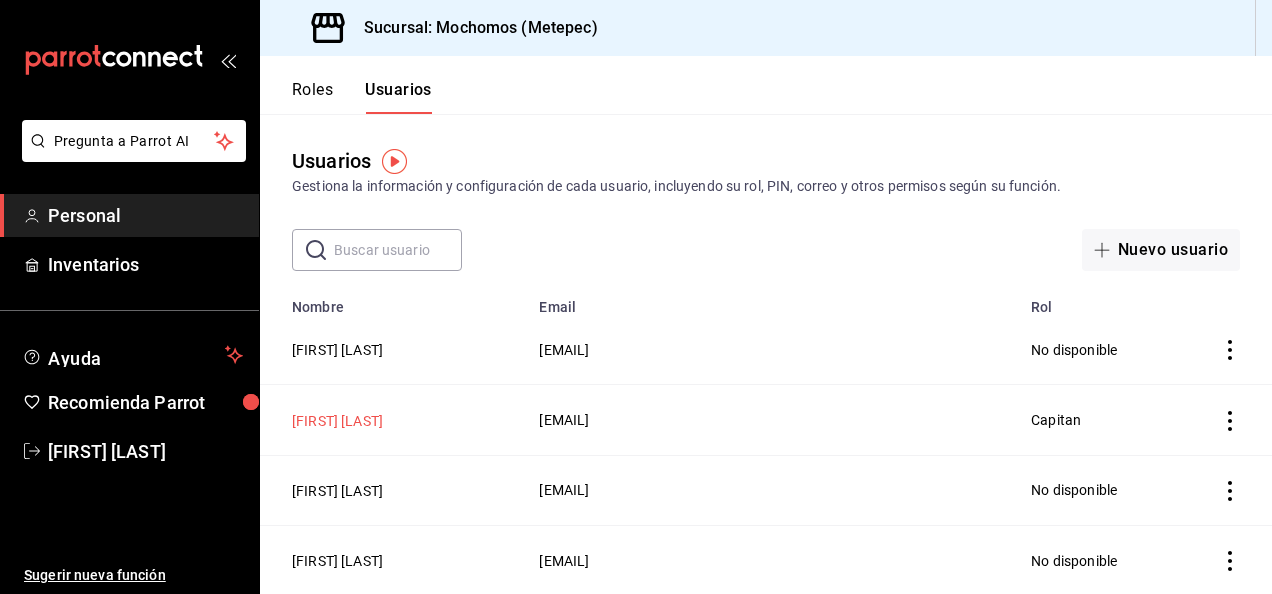 click on "[FIRST] [LAST]" at bounding box center (337, 421) 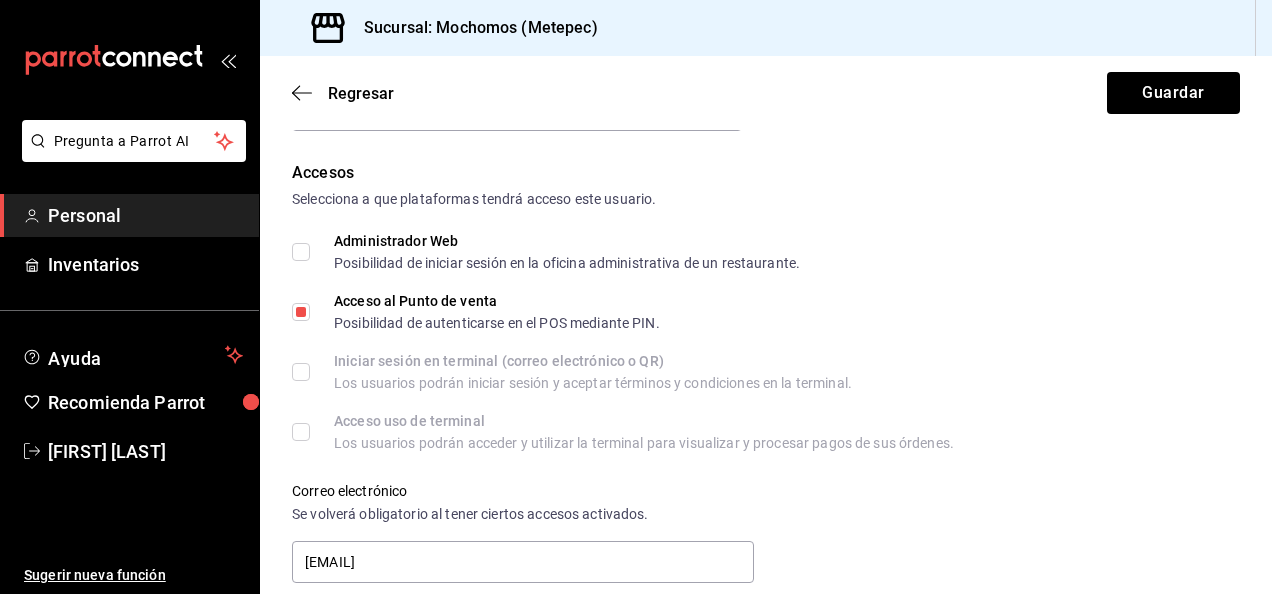 scroll, scrollTop: 600, scrollLeft: 0, axis: vertical 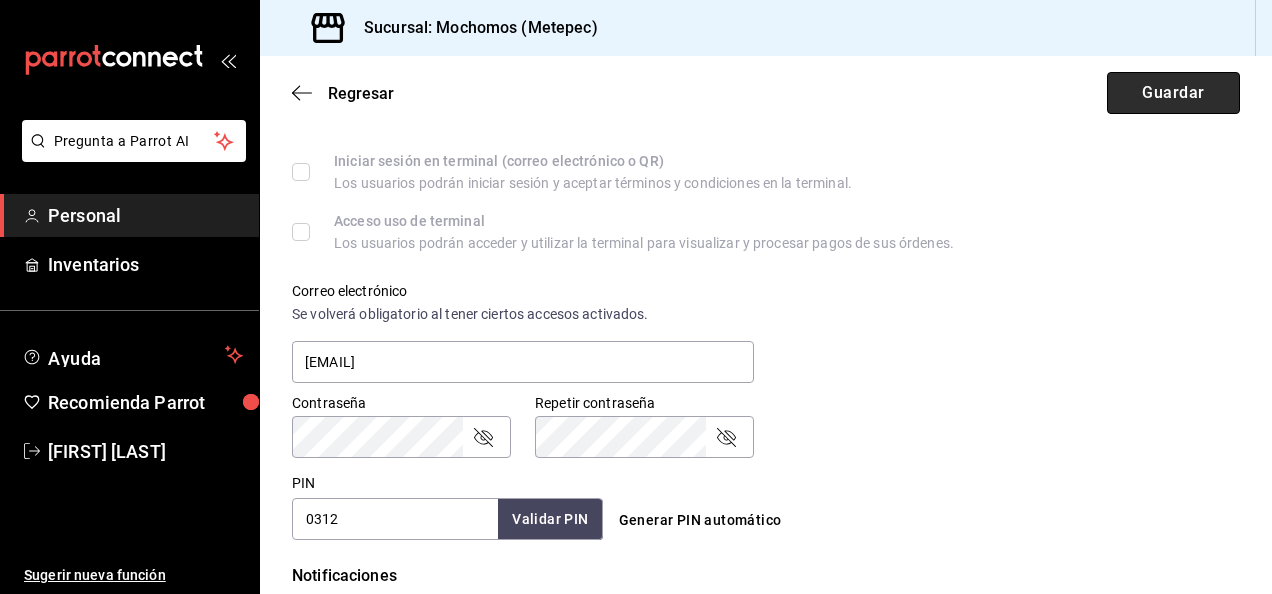 click on "Guardar" at bounding box center [1173, 93] 